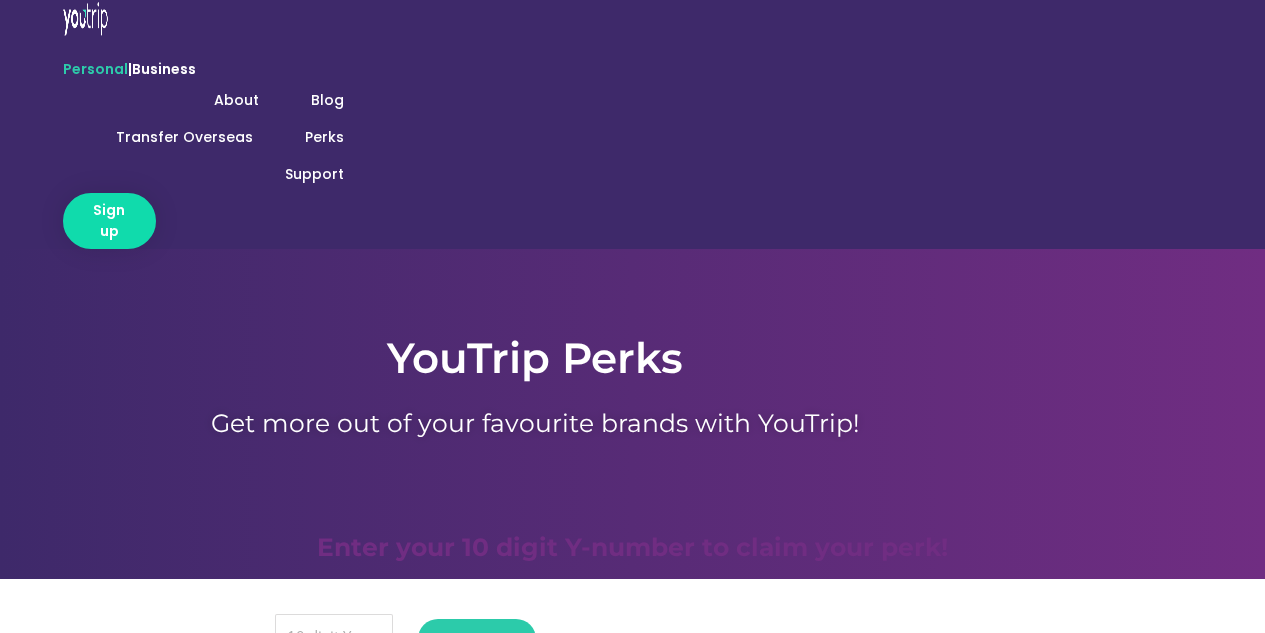scroll, scrollTop: 0, scrollLeft: 0, axis: both 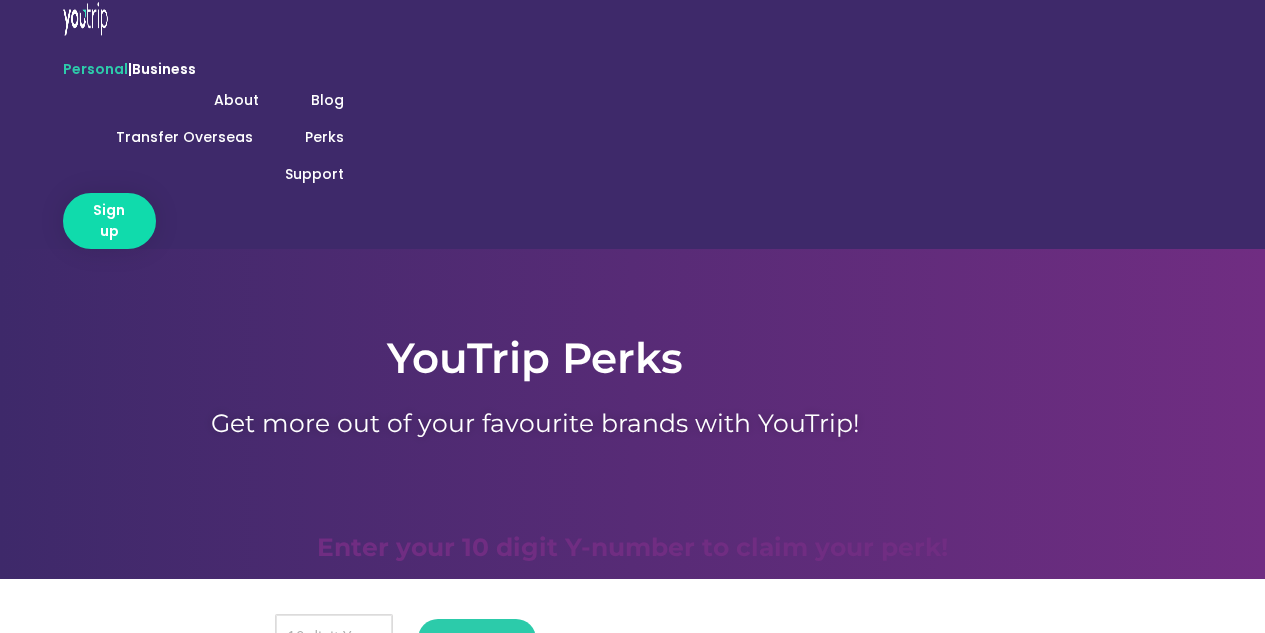 click on "Y Number" at bounding box center [334, 637] 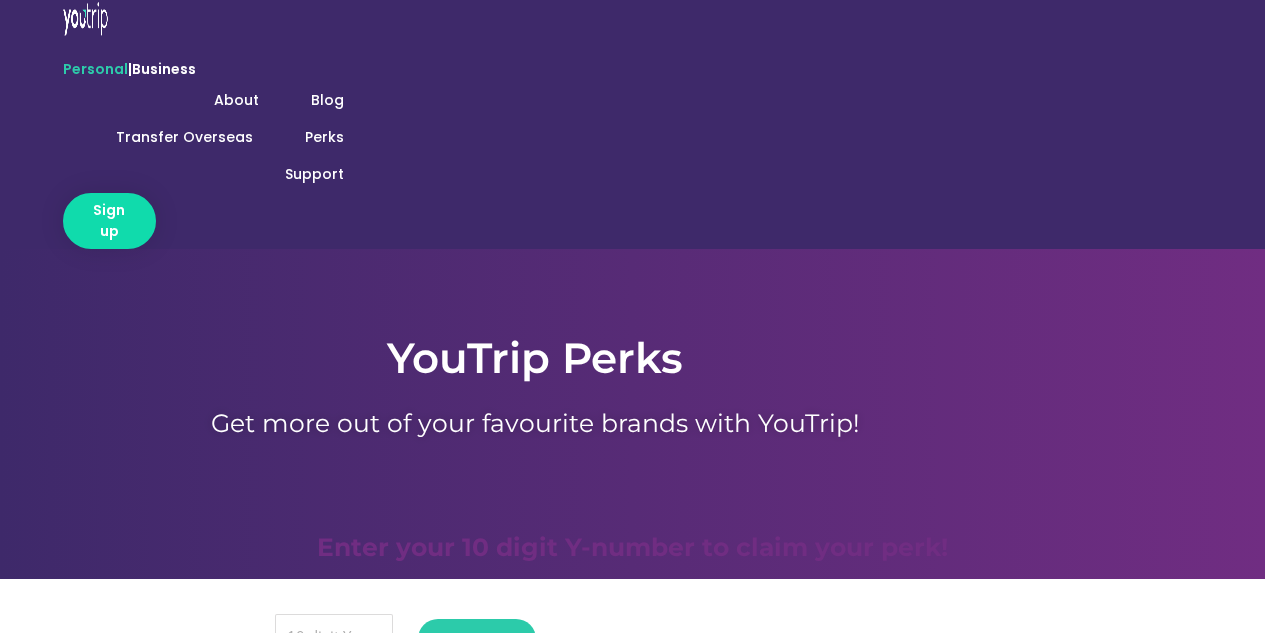click on "Submit" at bounding box center [477, 639] 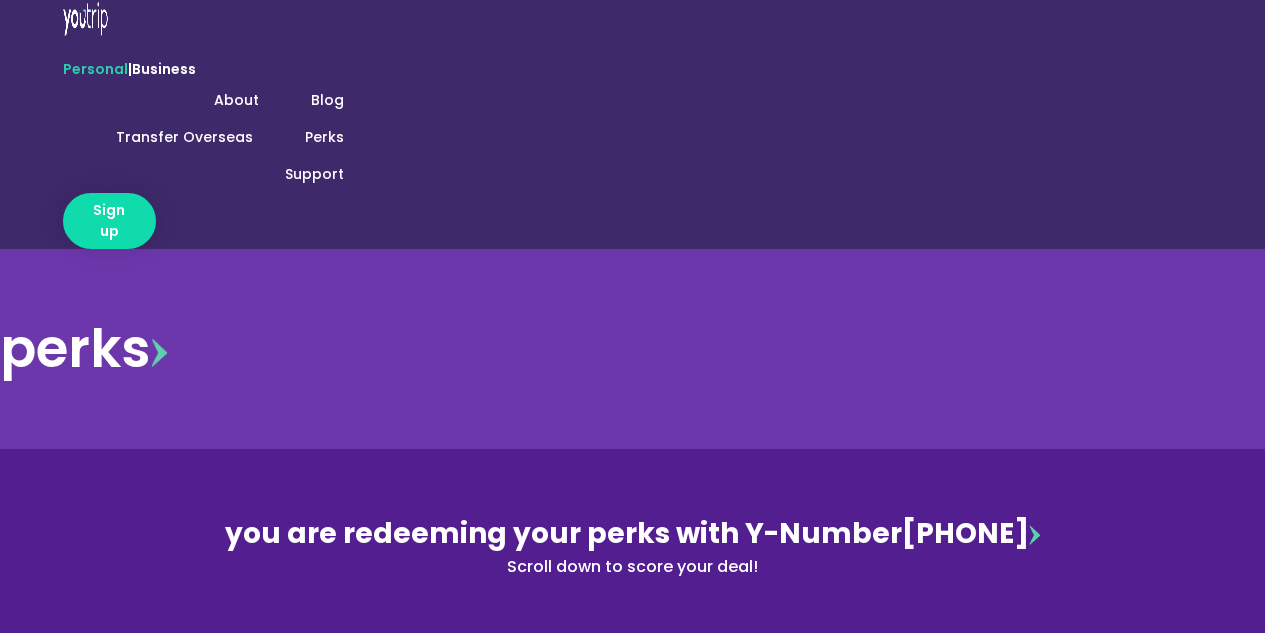 scroll, scrollTop: 0, scrollLeft: 0, axis: both 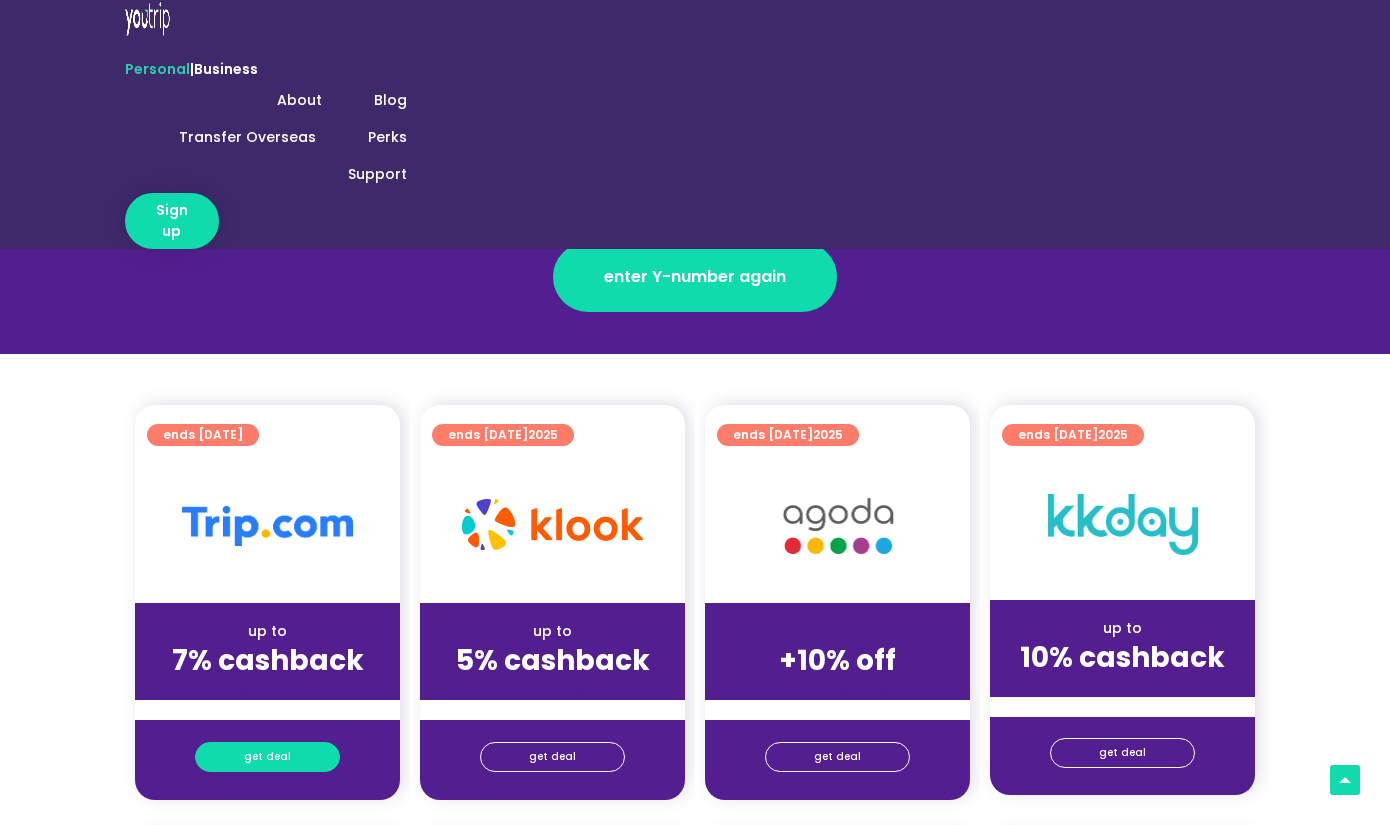 click on "get deal" at bounding box center [267, 757] 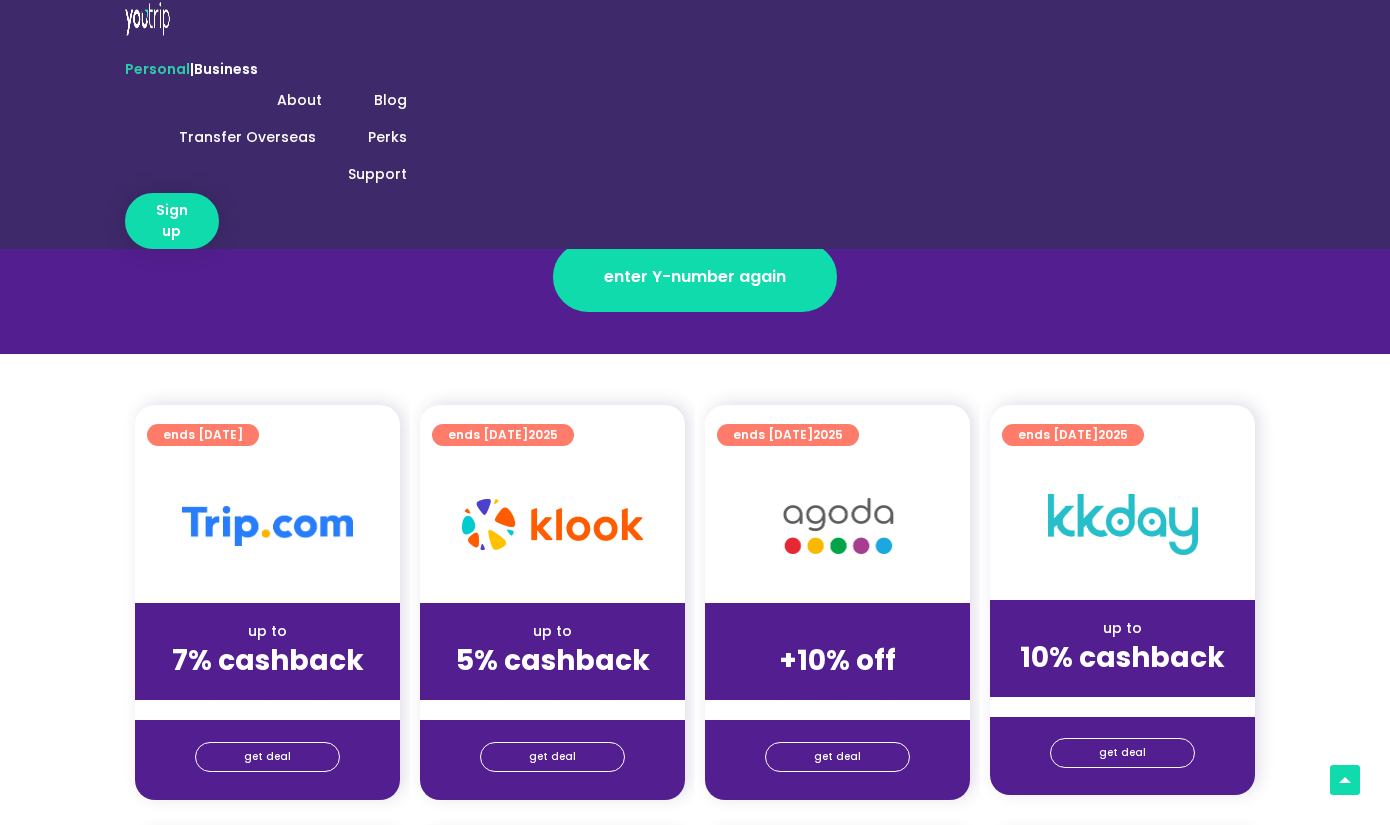 click on "redeem deal" at bounding box center (695, 6211) 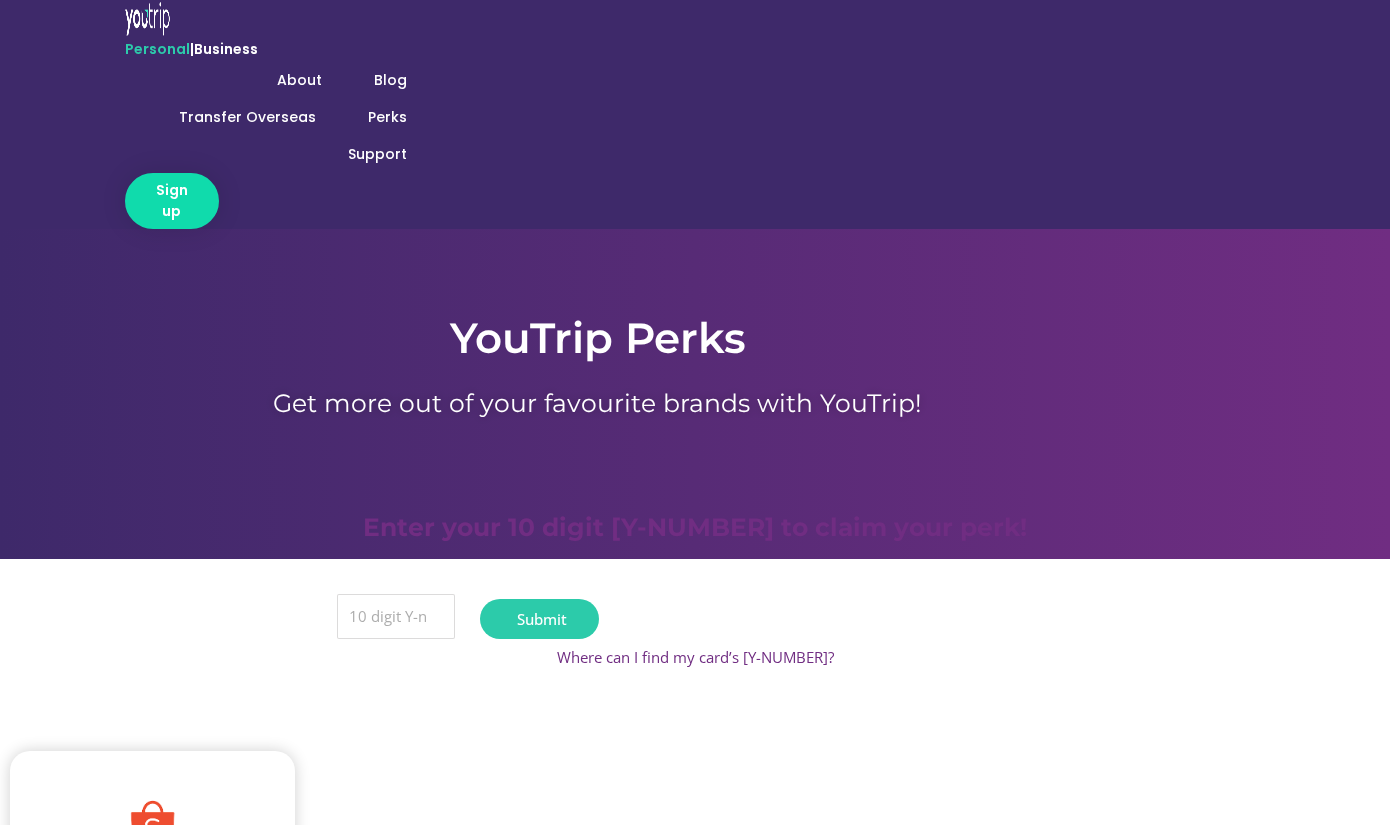 scroll, scrollTop: 0, scrollLeft: 0, axis: both 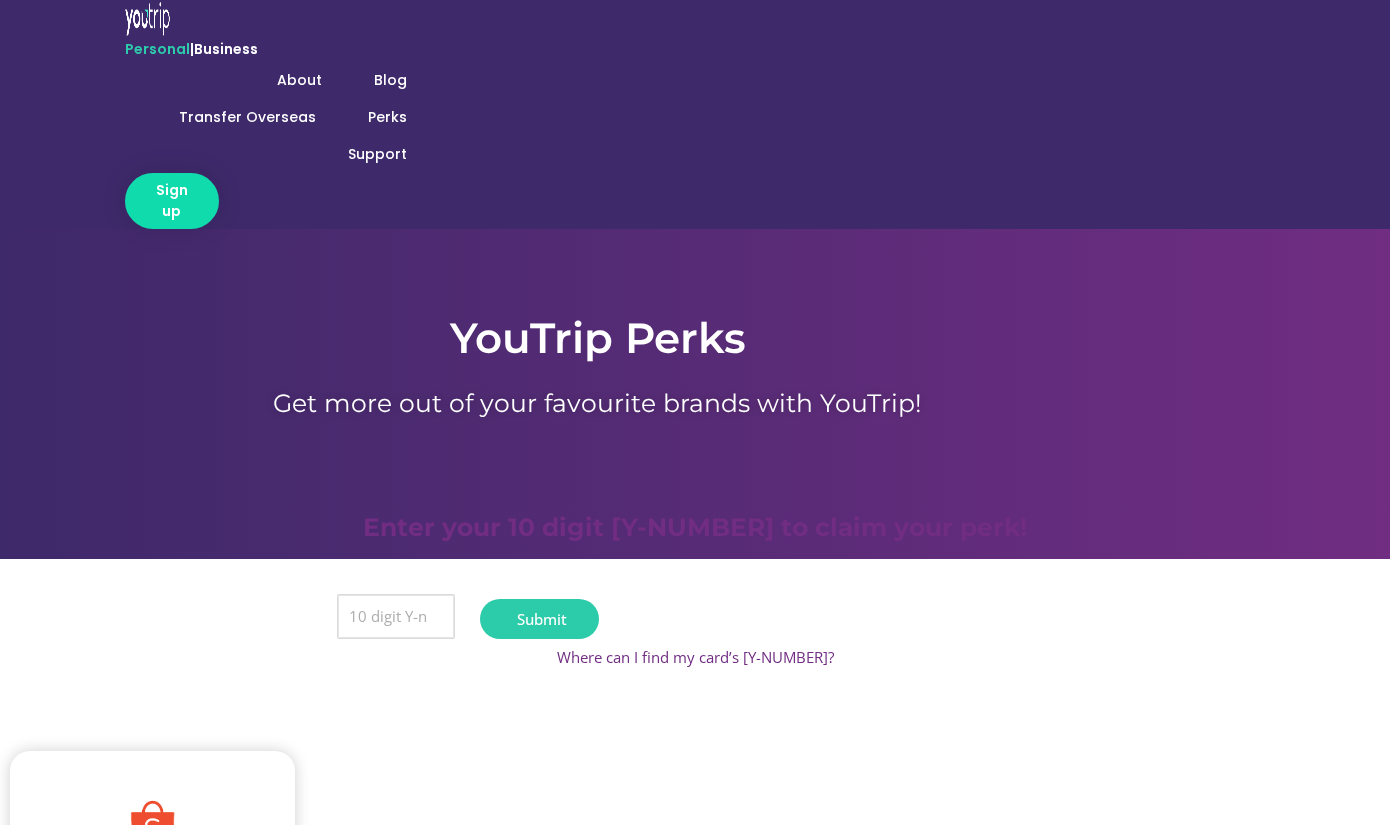 click on "Y Number" at bounding box center (396, 617) 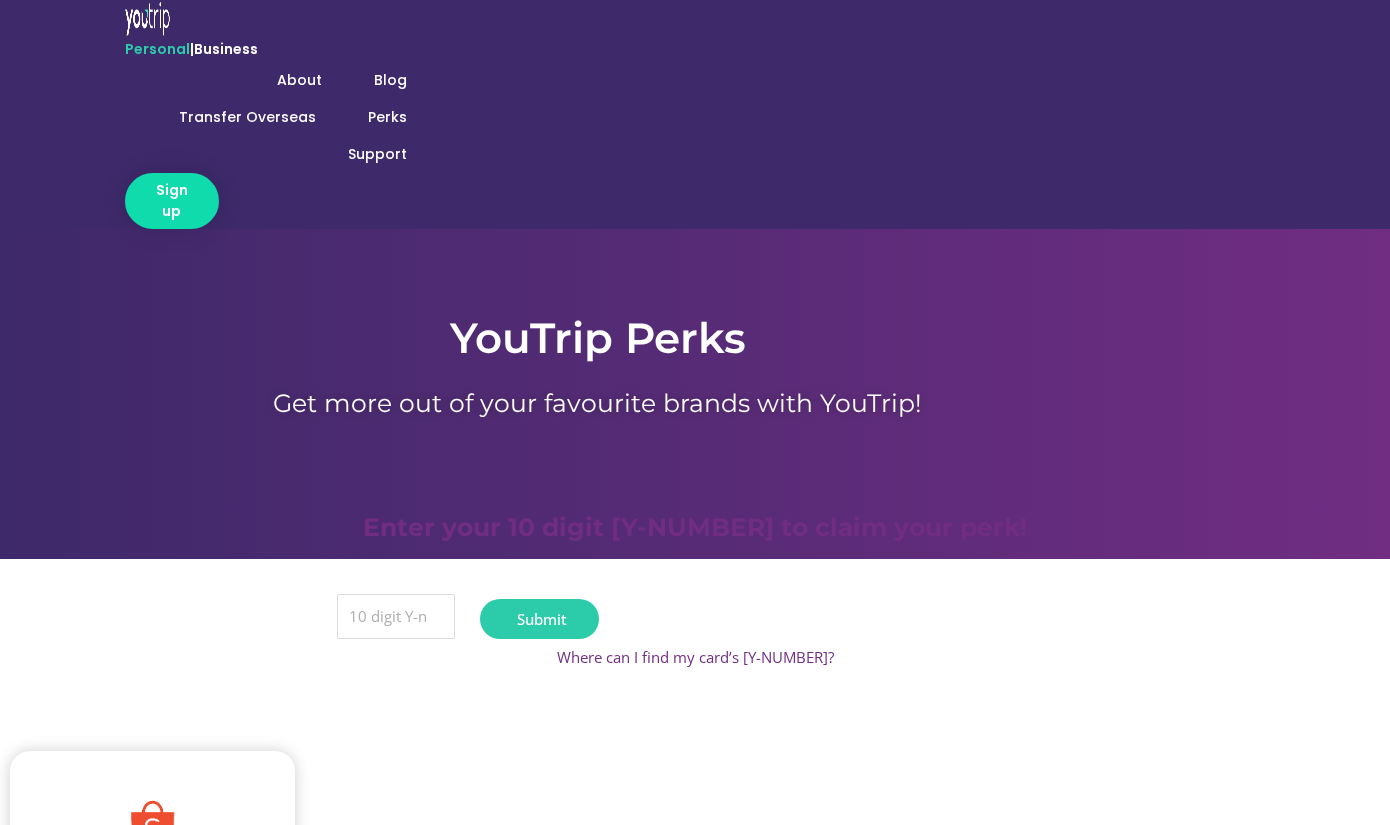 click on "Submit" at bounding box center (539, 619) 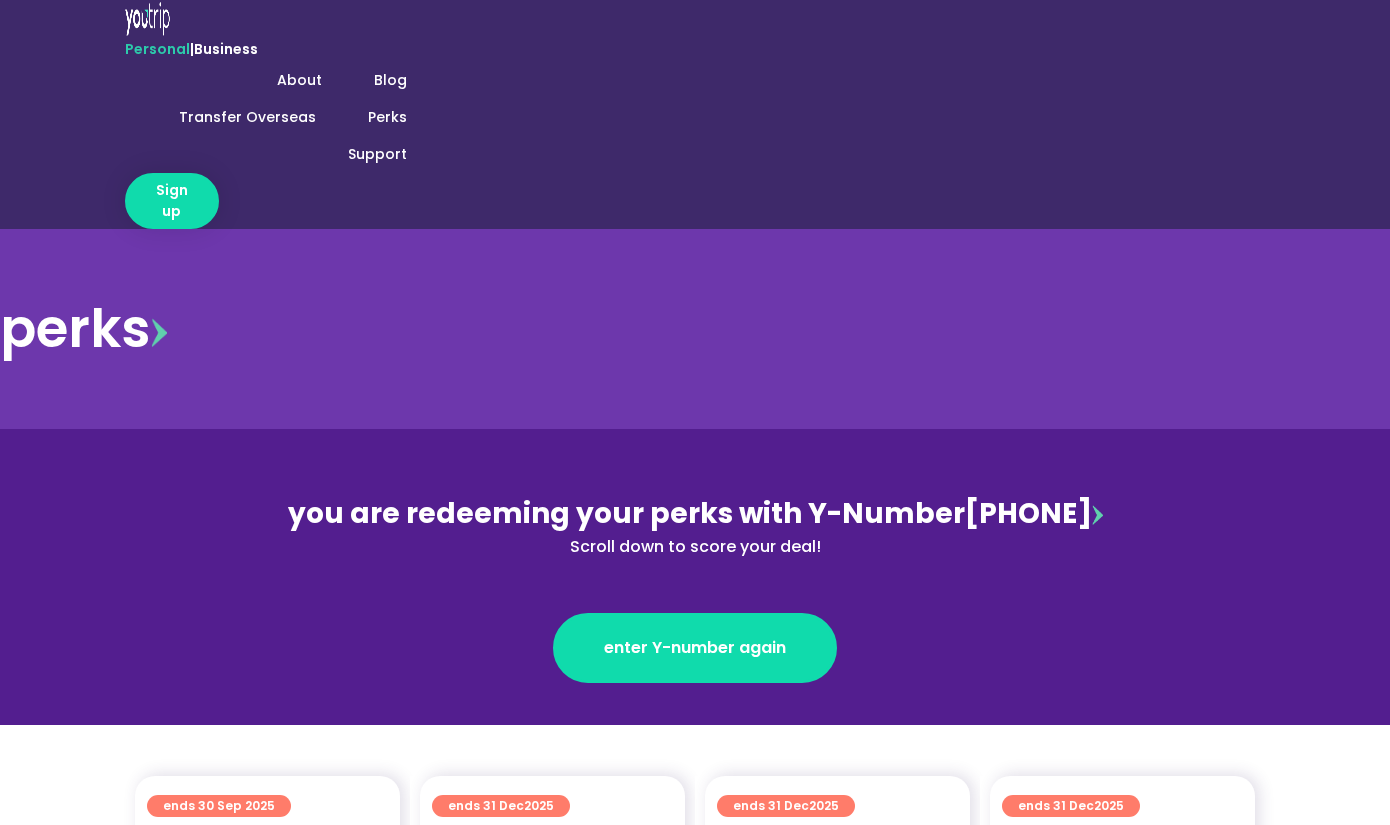 scroll, scrollTop: 0, scrollLeft: 0, axis: both 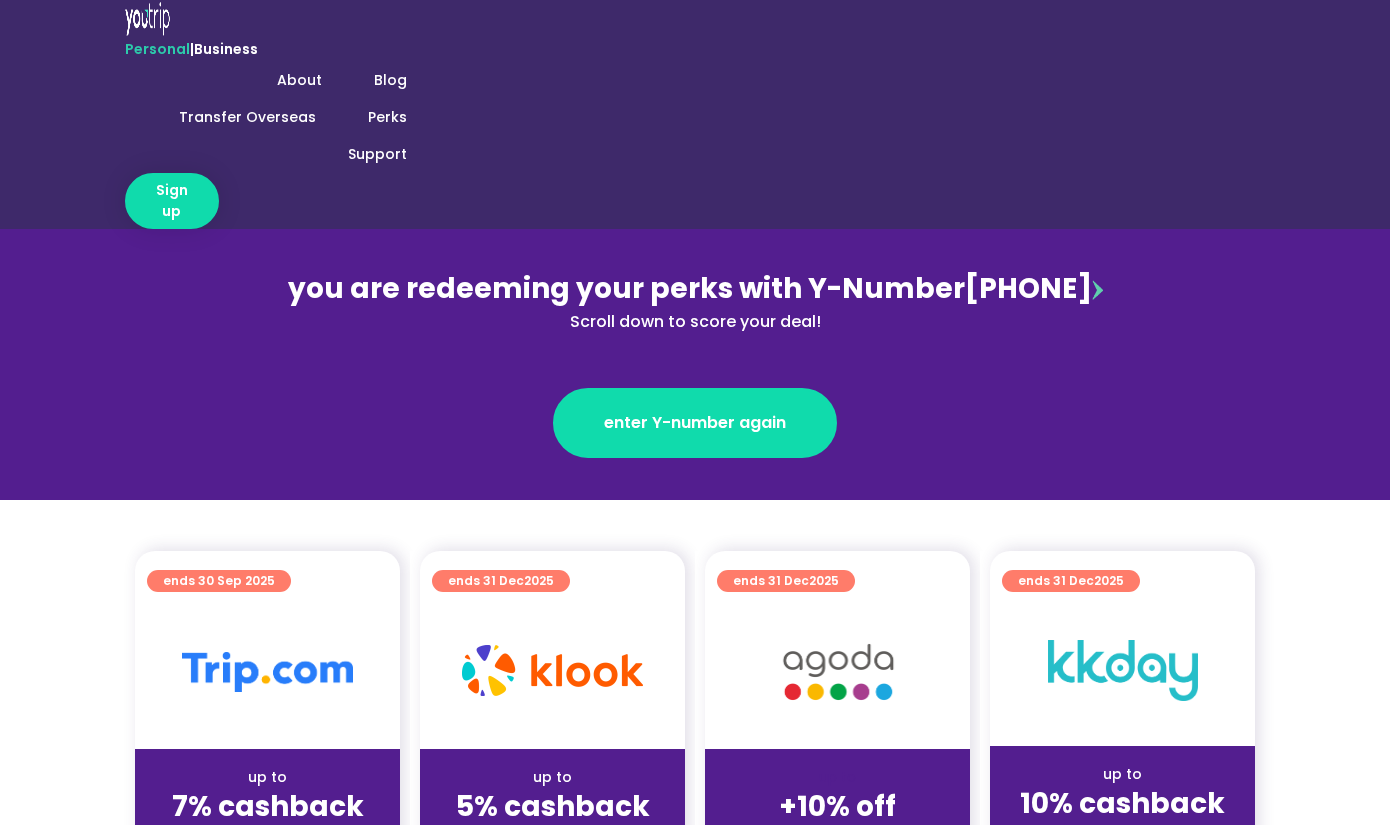 click on "up to 7% cashback (for stays only)" at bounding box center [267, 748] 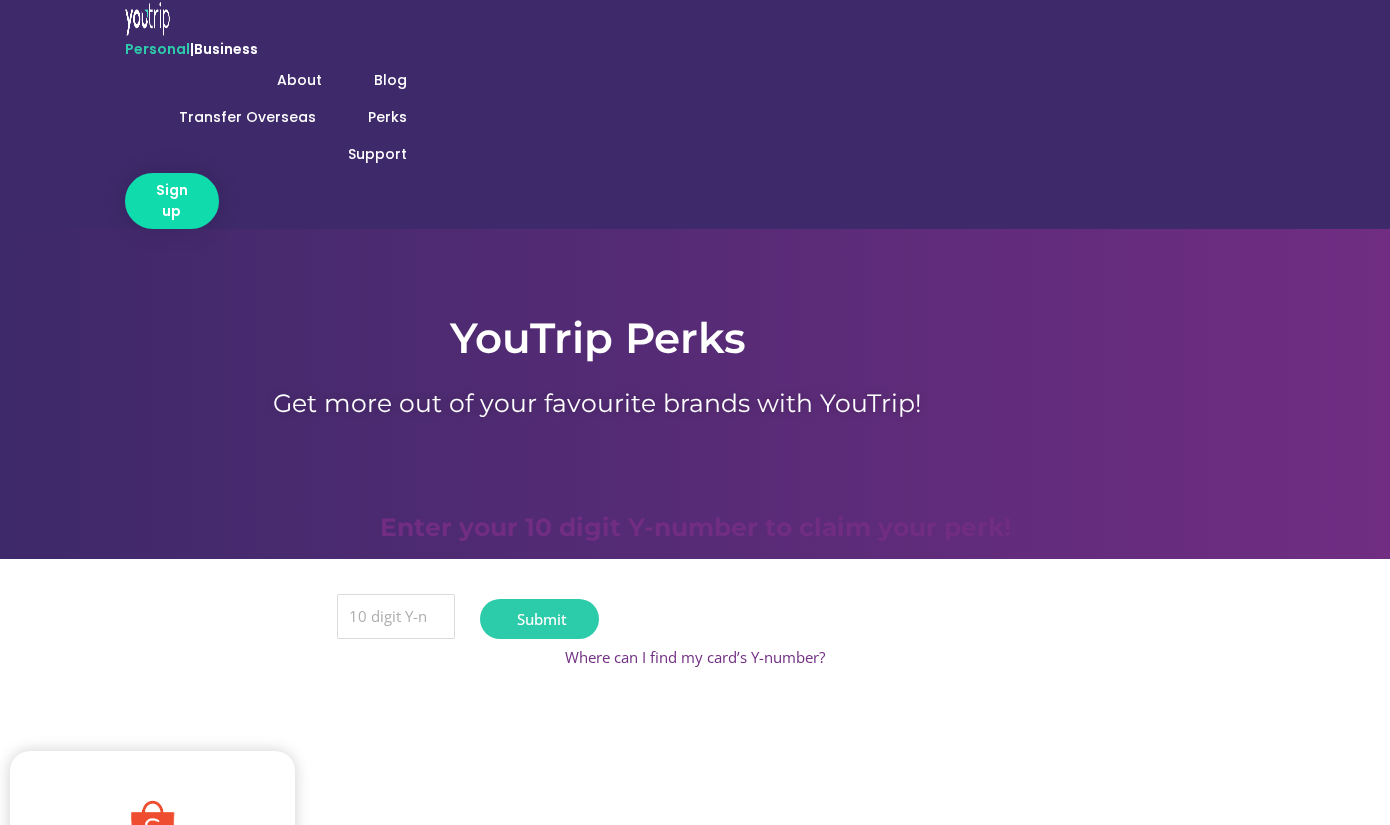 scroll, scrollTop: 0, scrollLeft: 0, axis: both 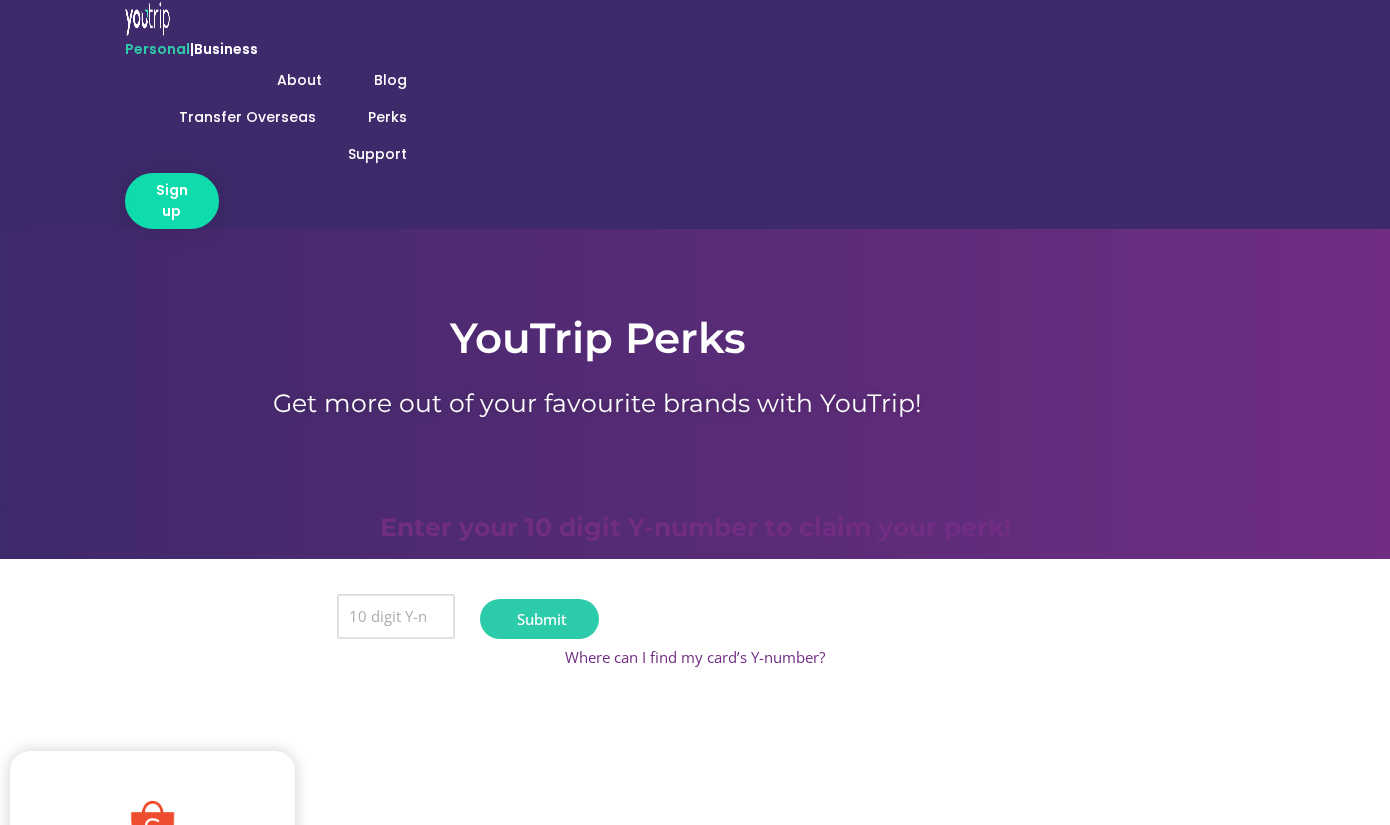click on "Y Number" at bounding box center (396, 617) 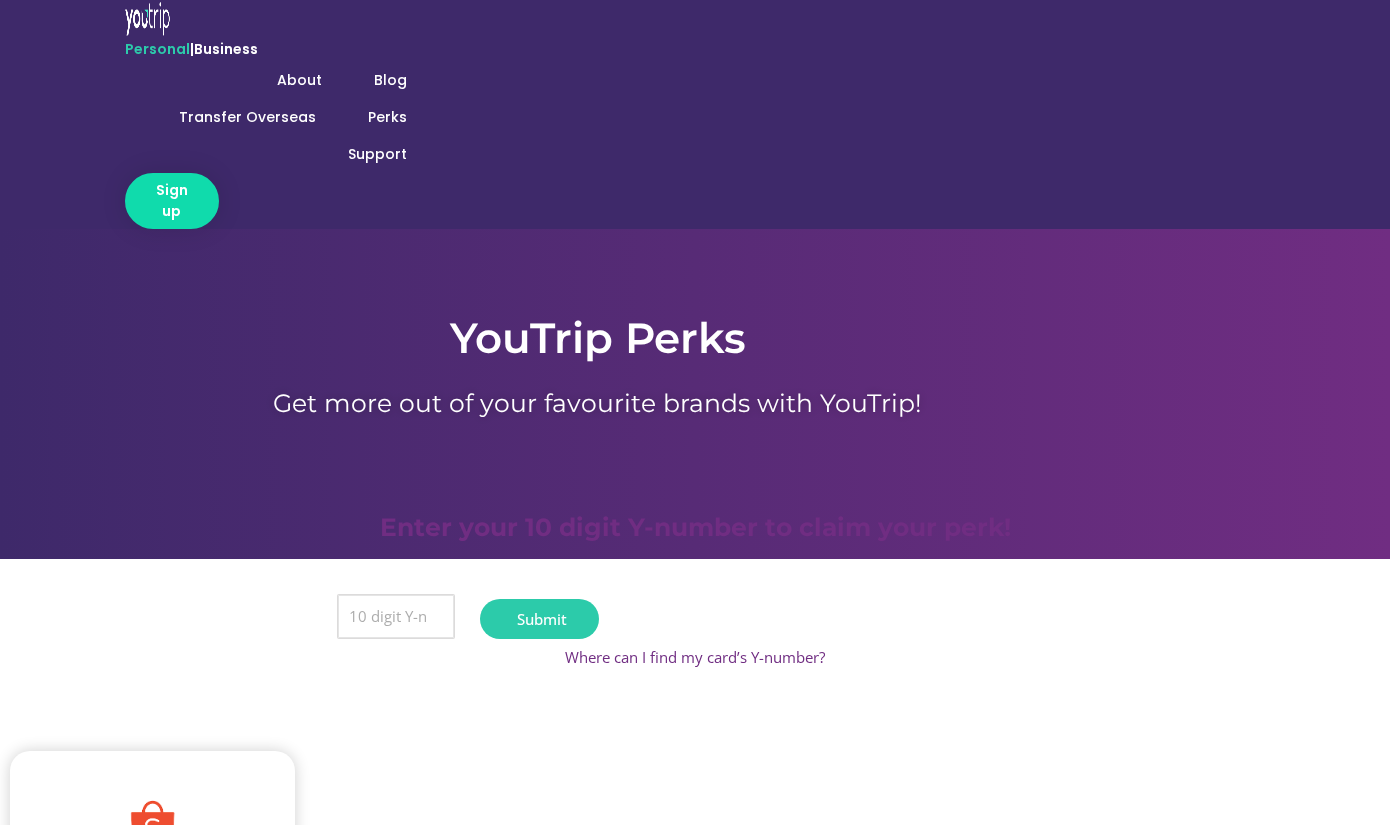 type on "8111555598" 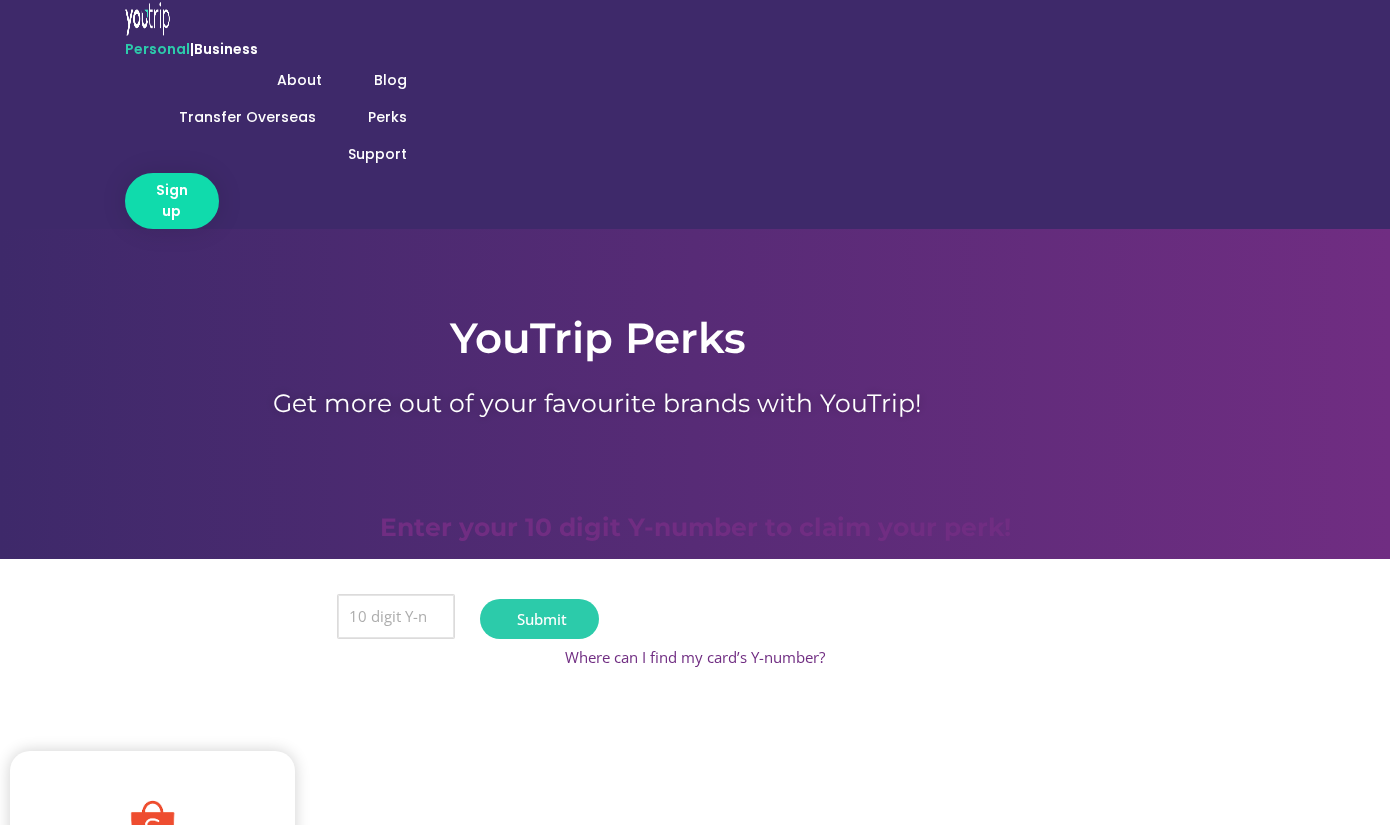 click on "Submit" at bounding box center [539, 619] 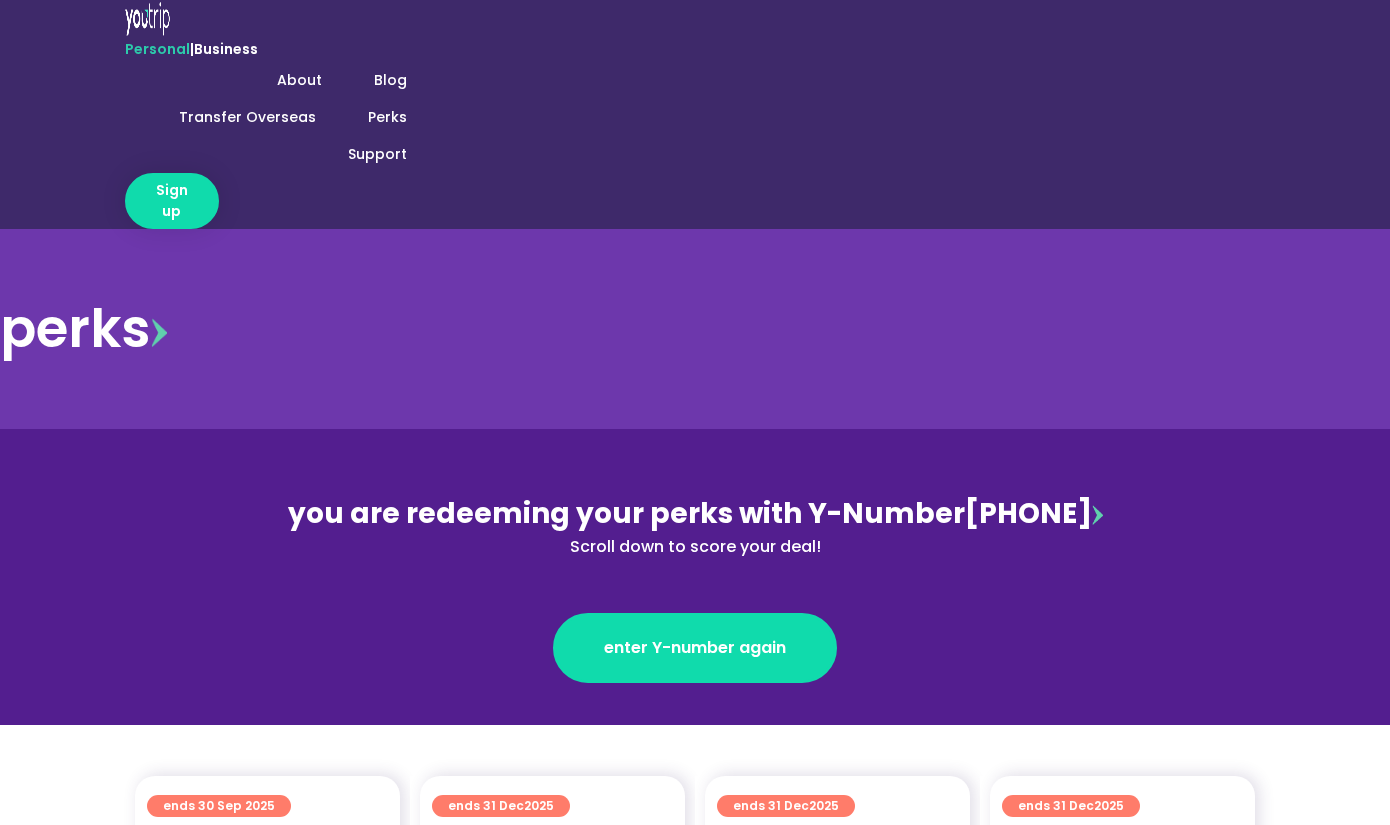 scroll, scrollTop: 0, scrollLeft: 0, axis: both 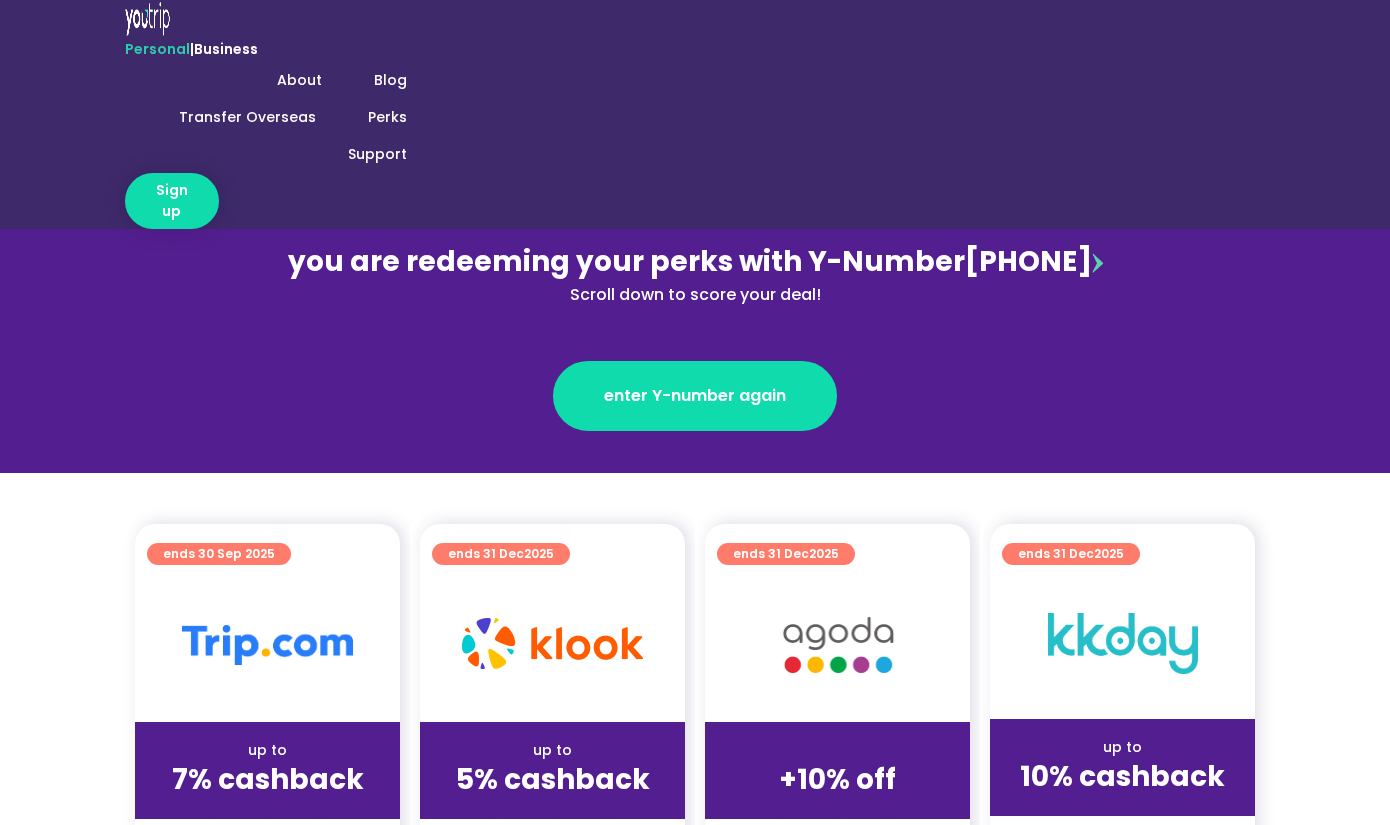 click on "get deal" at bounding box center [267, 876] 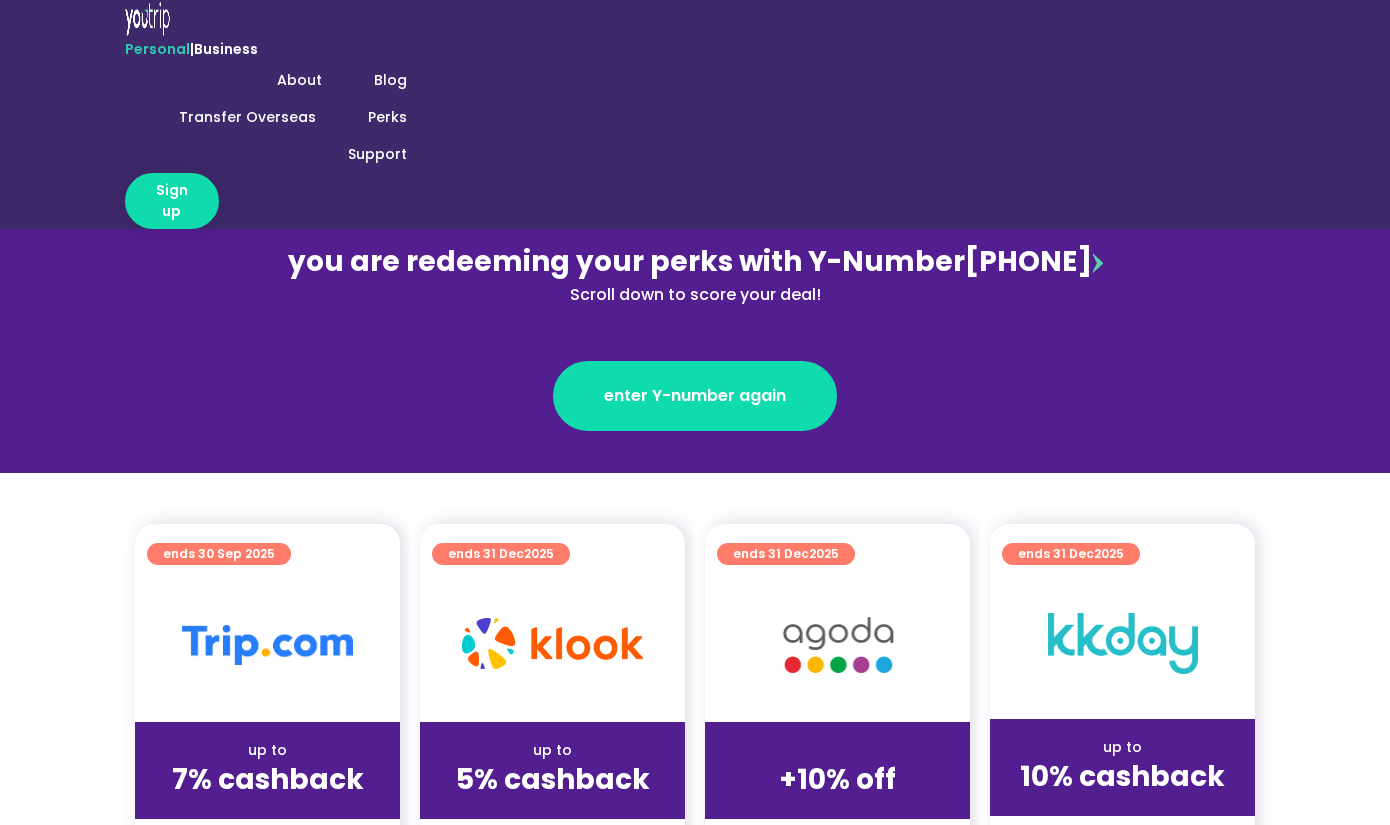 click on "redeem deal" at bounding box center [695, 6330] 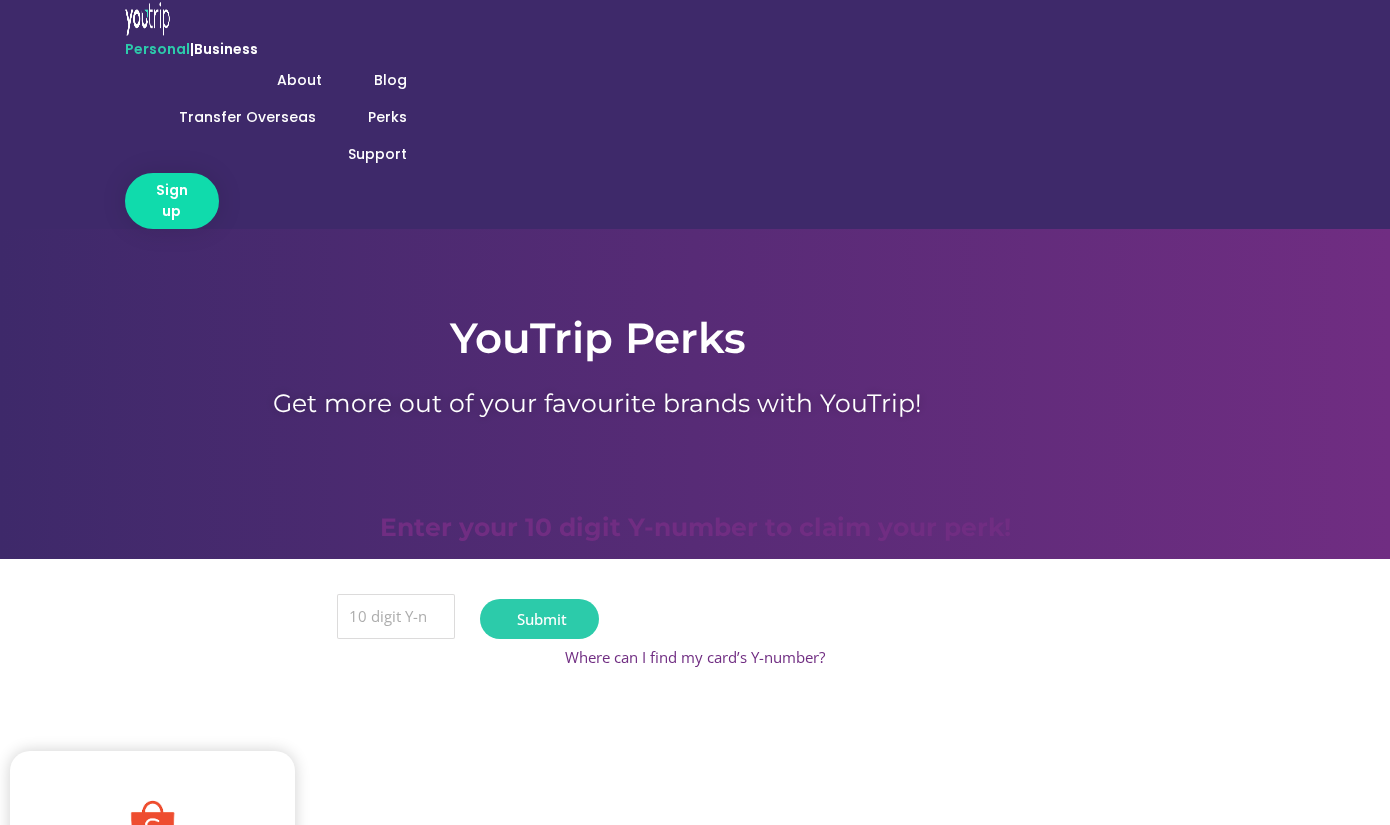 scroll, scrollTop: 0, scrollLeft: 0, axis: both 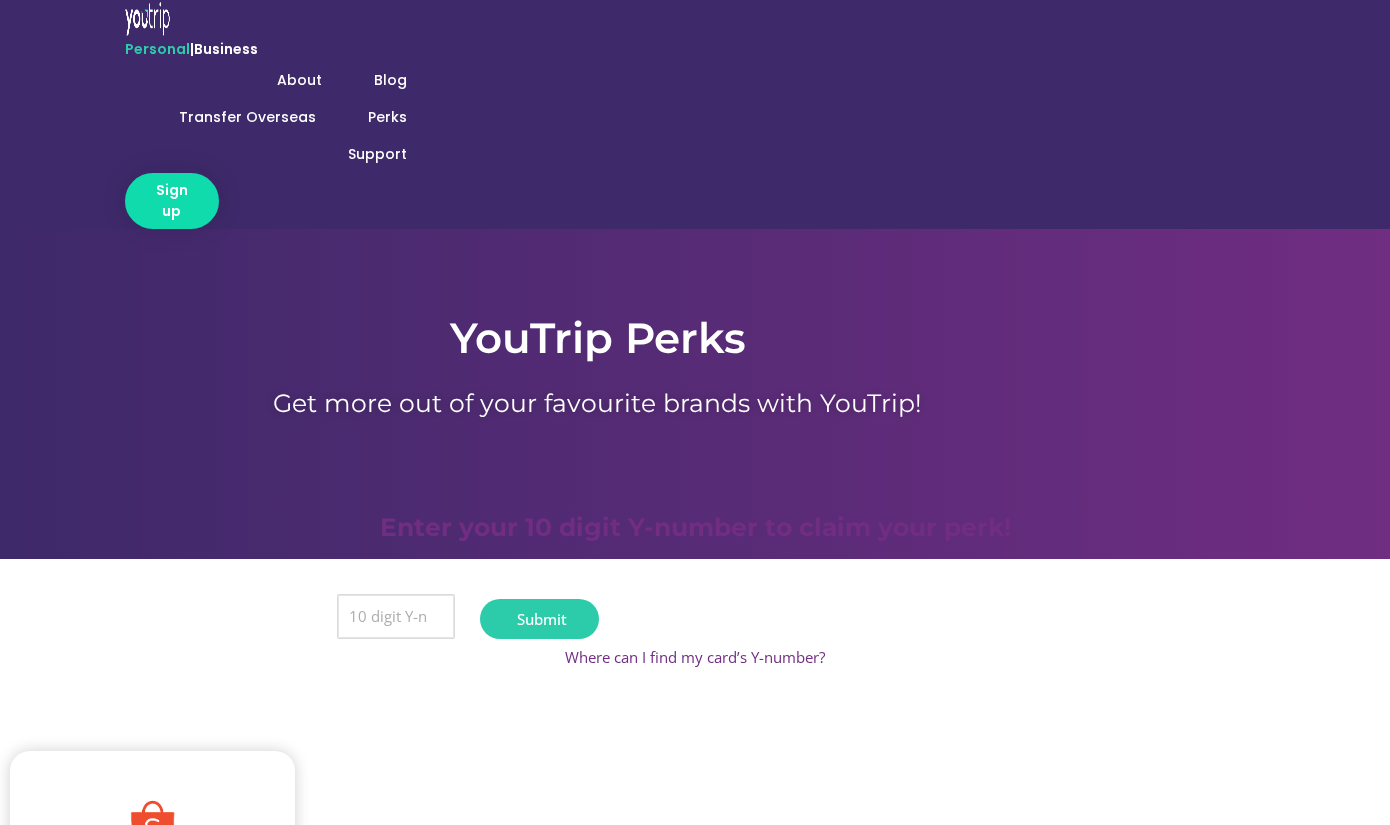 click on "Y Number" at bounding box center [396, 617] 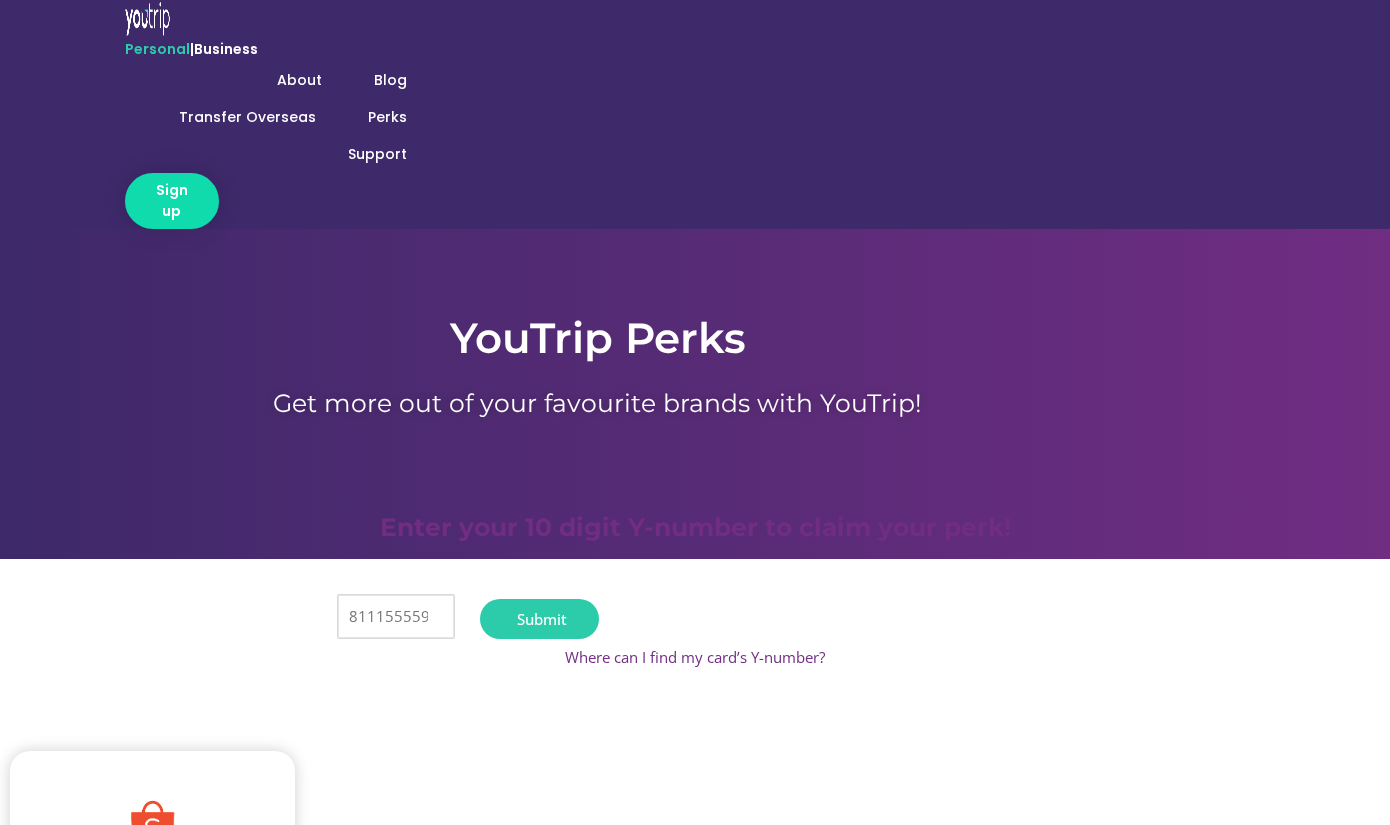 type on "[PHONE]" 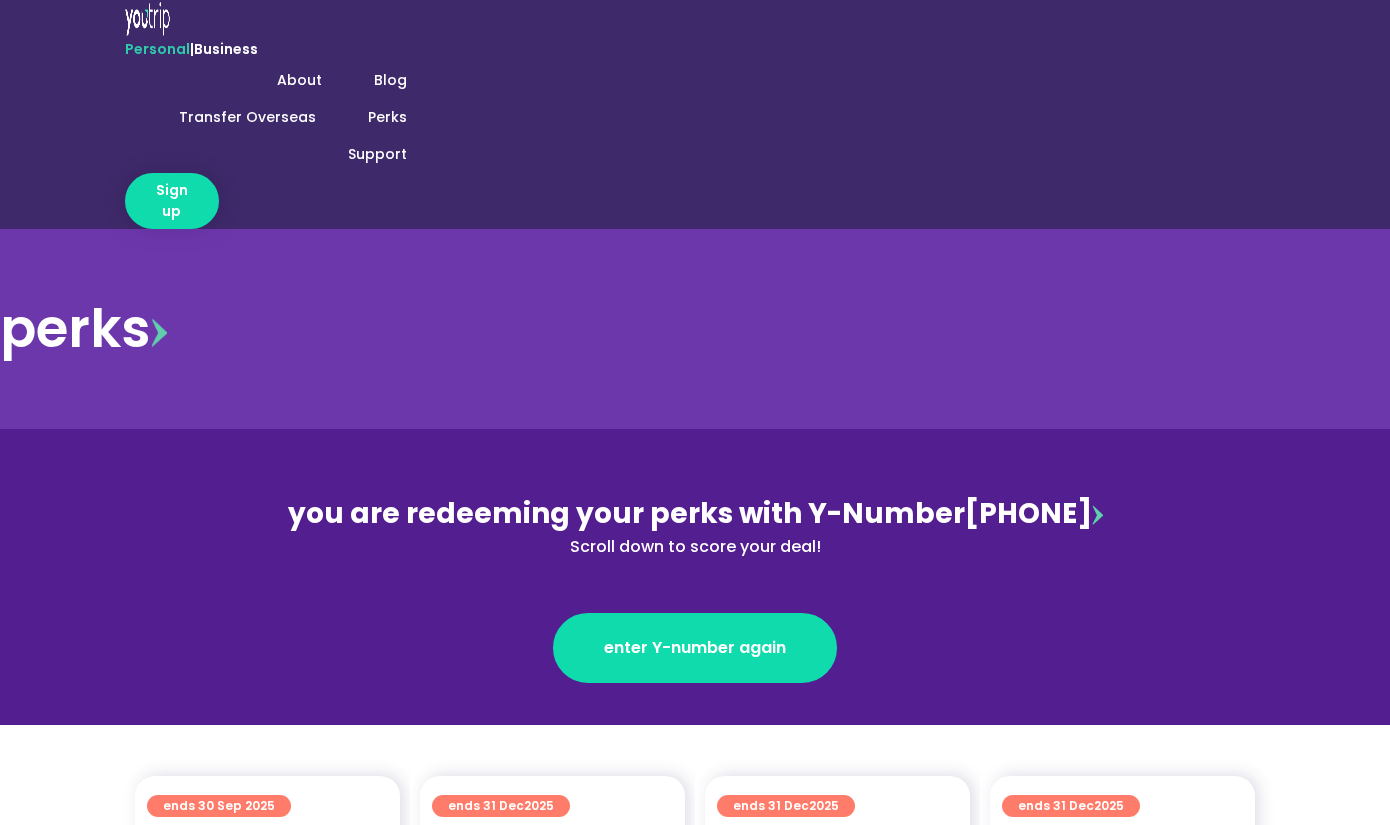 scroll, scrollTop: 0, scrollLeft: 0, axis: both 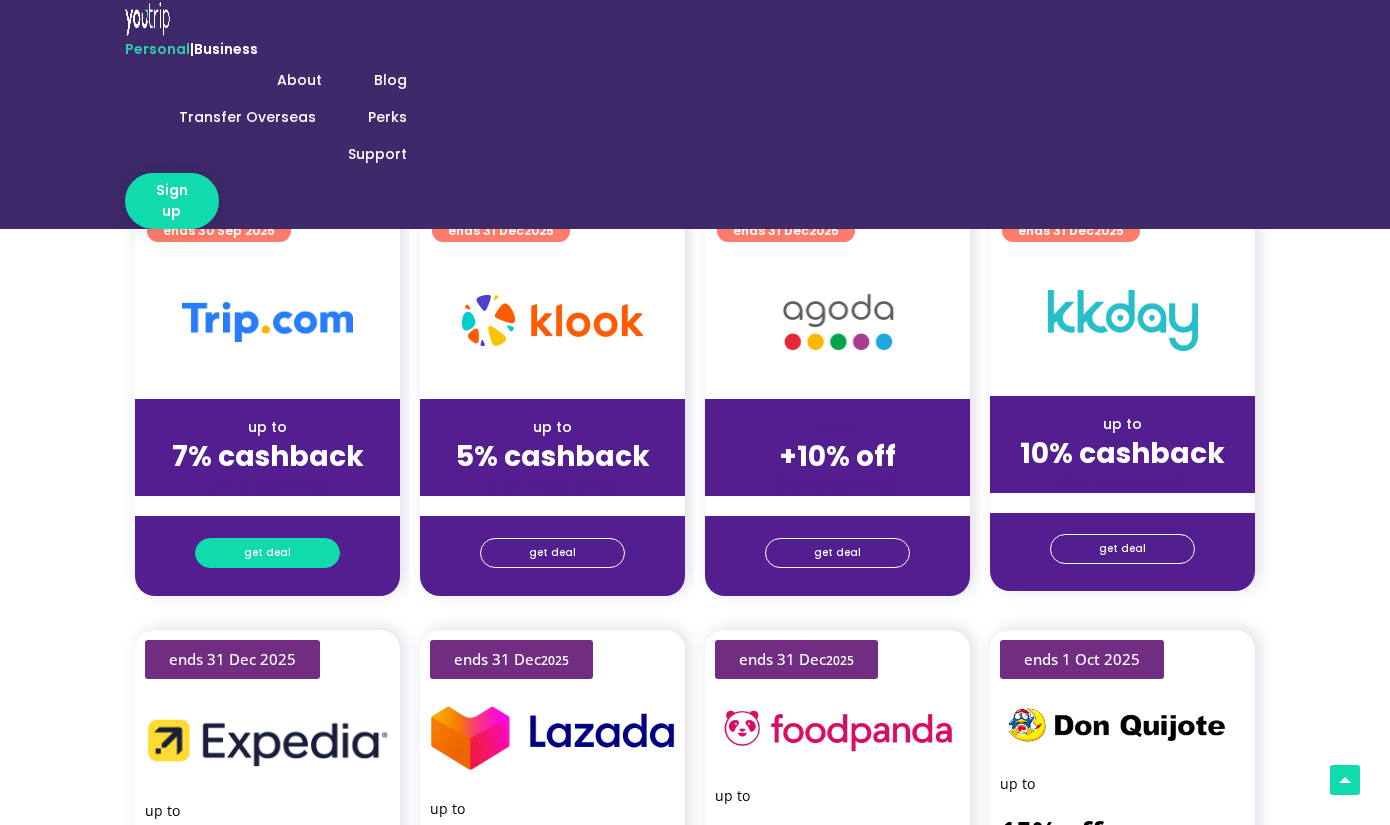 click on "get deal" at bounding box center [267, 553] 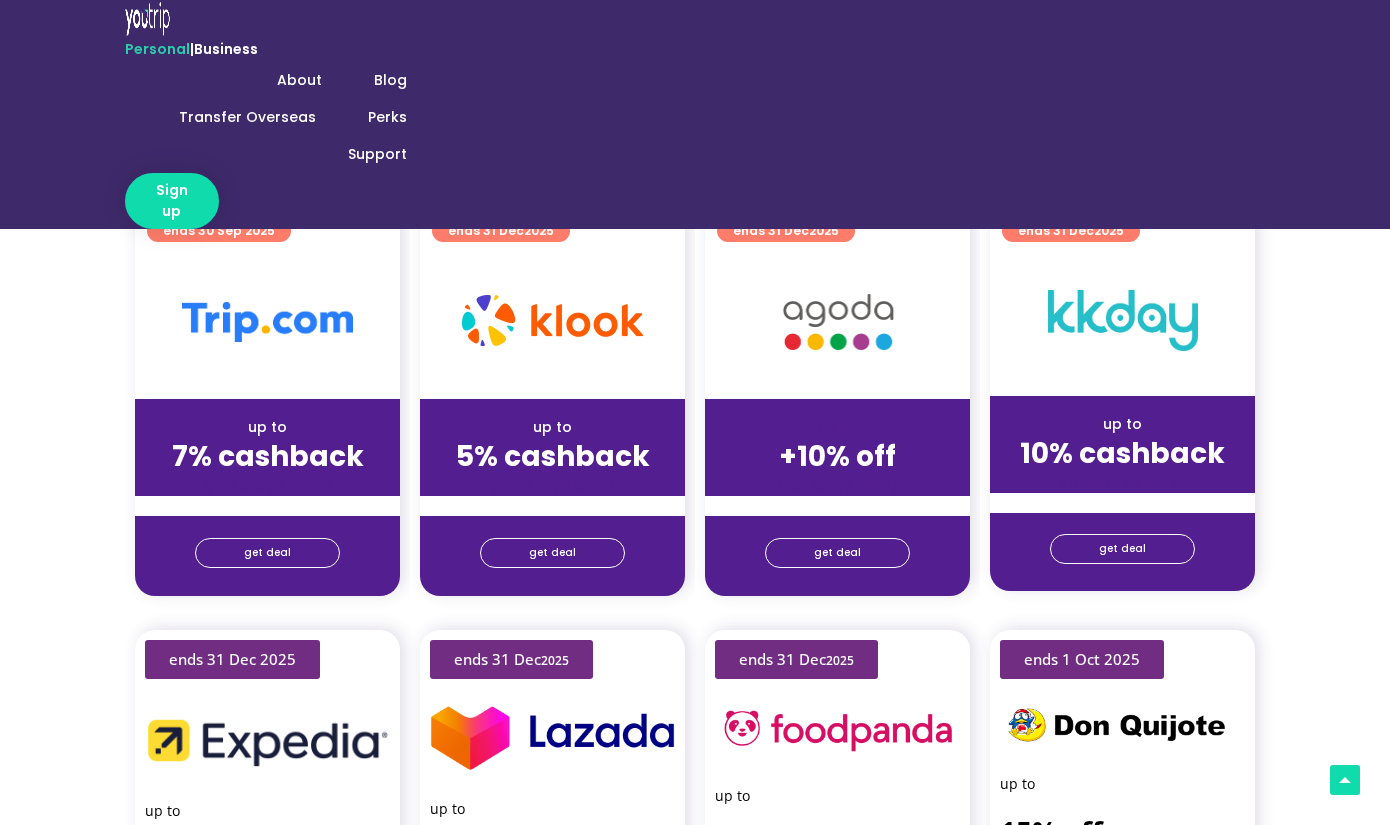 click on "Up to 7% cashback at Trip.com!
Up to
7% cashback
at Trip.com!
Up to 7% cashback
Valid till [DATE]
Pay with YouTrip during checkout
Receive cashback within 60 days after completion of activity/stay/flight
We want to help you get your cashback! 1. Ensure that you follow through with your purchase once you click on “Redeem Deal” on YouTrip Perks. 2. If you jump out of the check-out process (even if to check on a message or just happen to close your browser), click through YouTrip Perks again to re-purchase to get your cashback." at bounding box center (695, 4940) 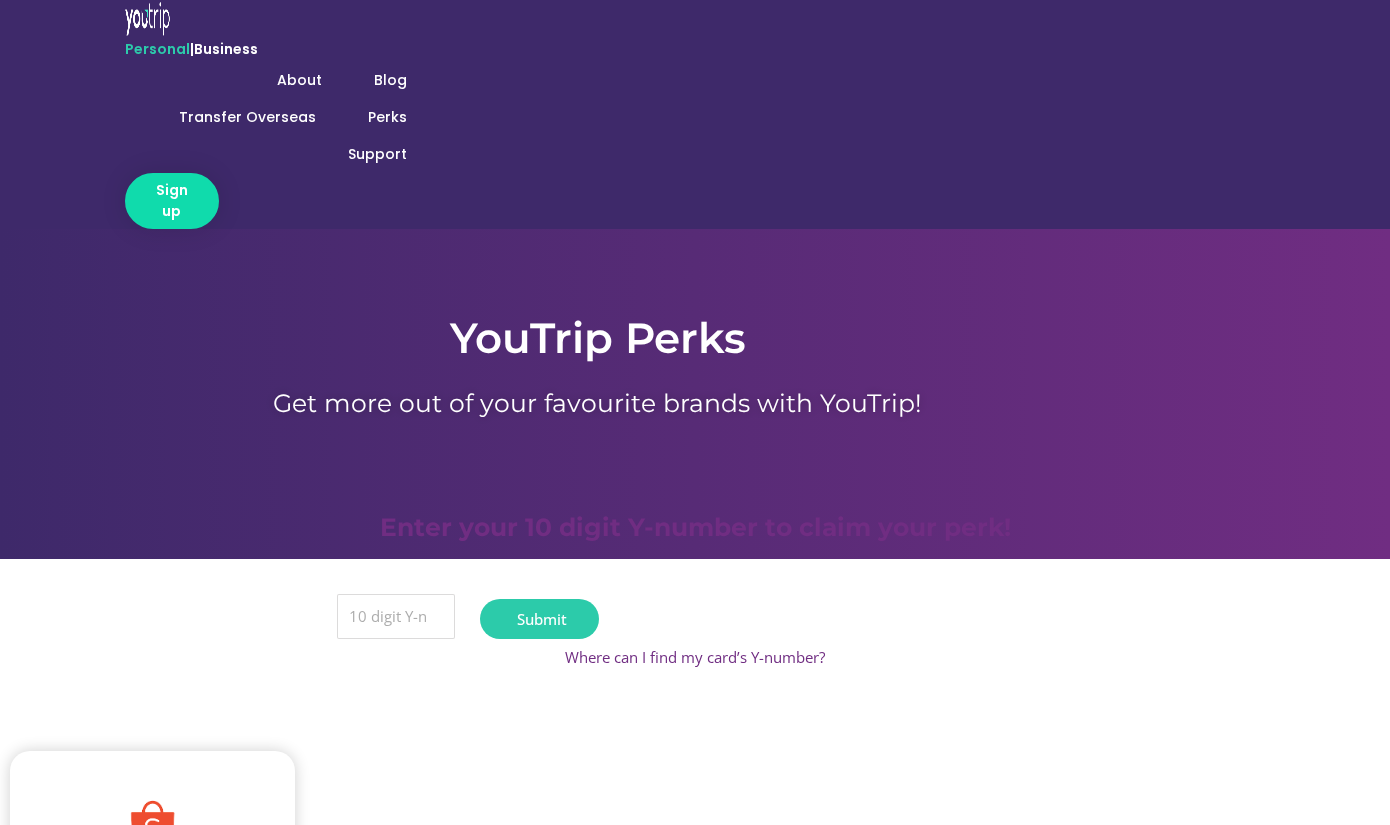 scroll, scrollTop: 0, scrollLeft: 0, axis: both 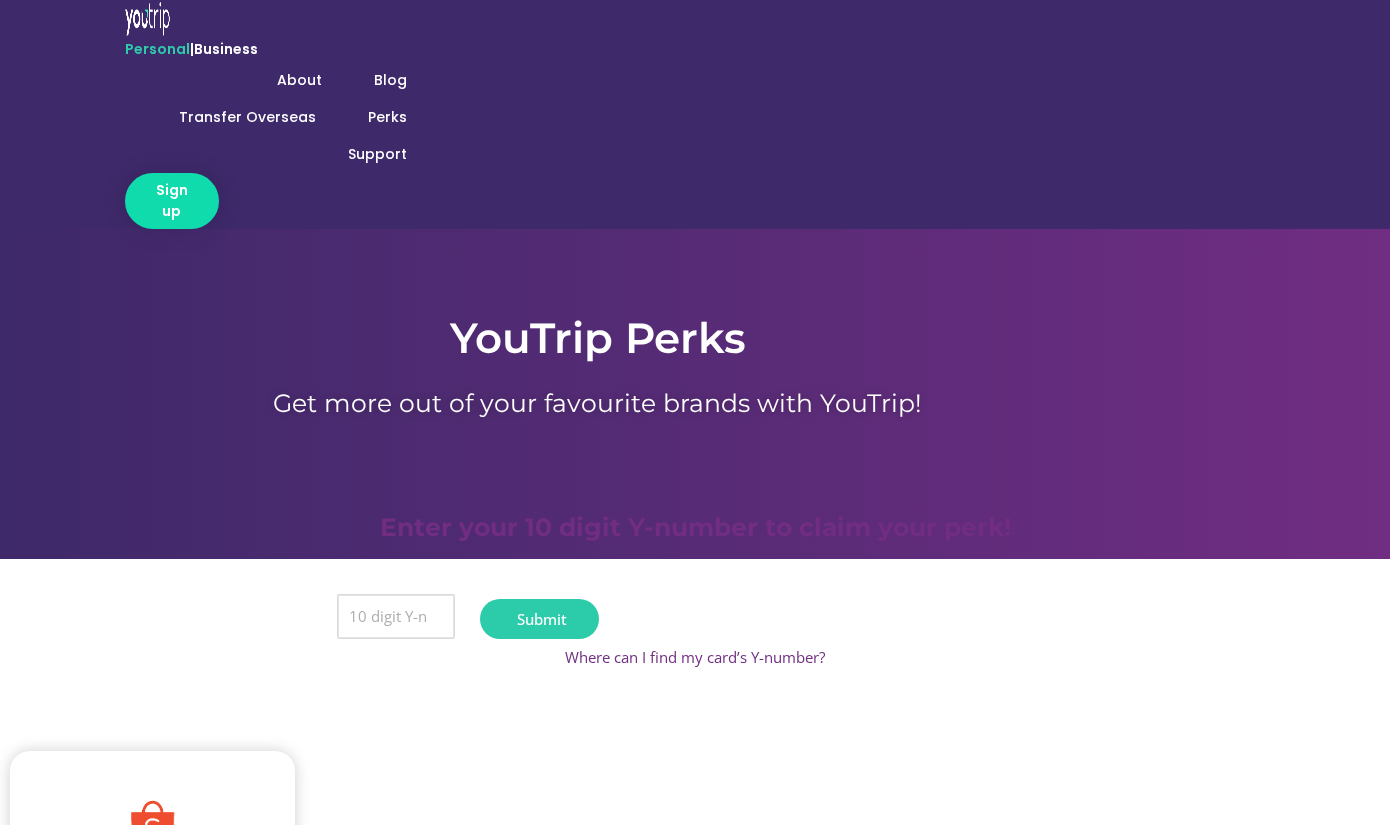 click on "Y Number" at bounding box center [396, 617] 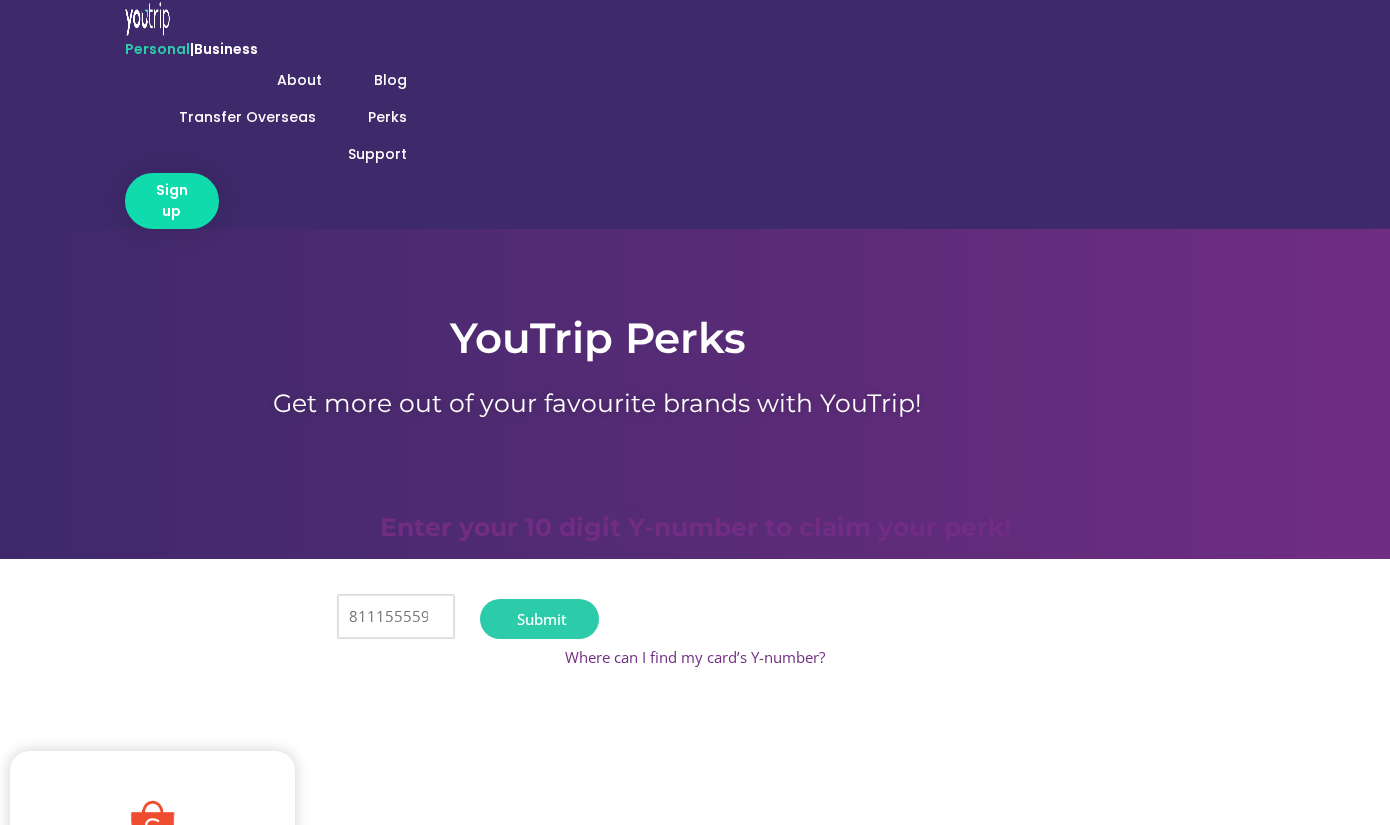 type on "8111555598" 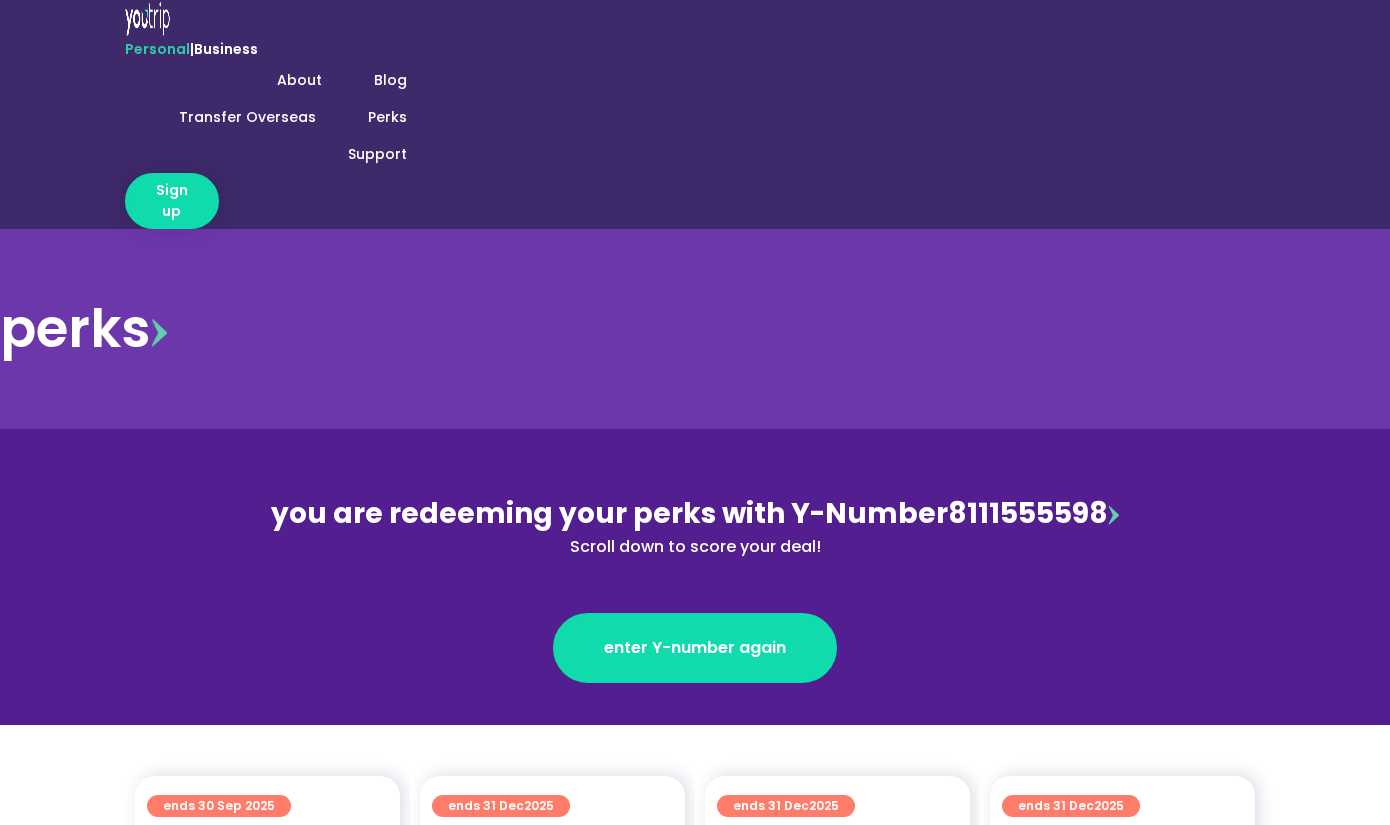 scroll, scrollTop: 0, scrollLeft: 0, axis: both 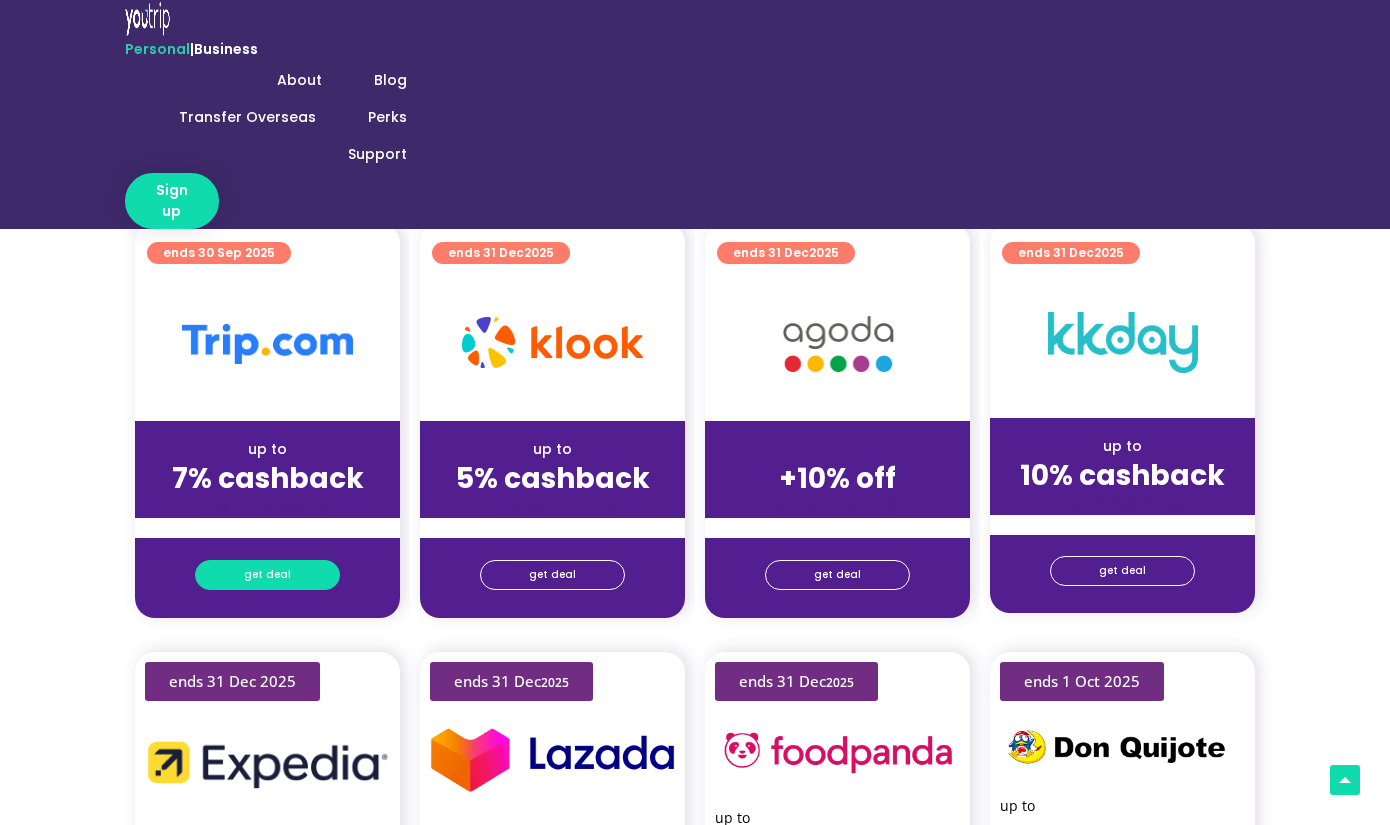 click on "get deal" at bounding box center (267, 575) 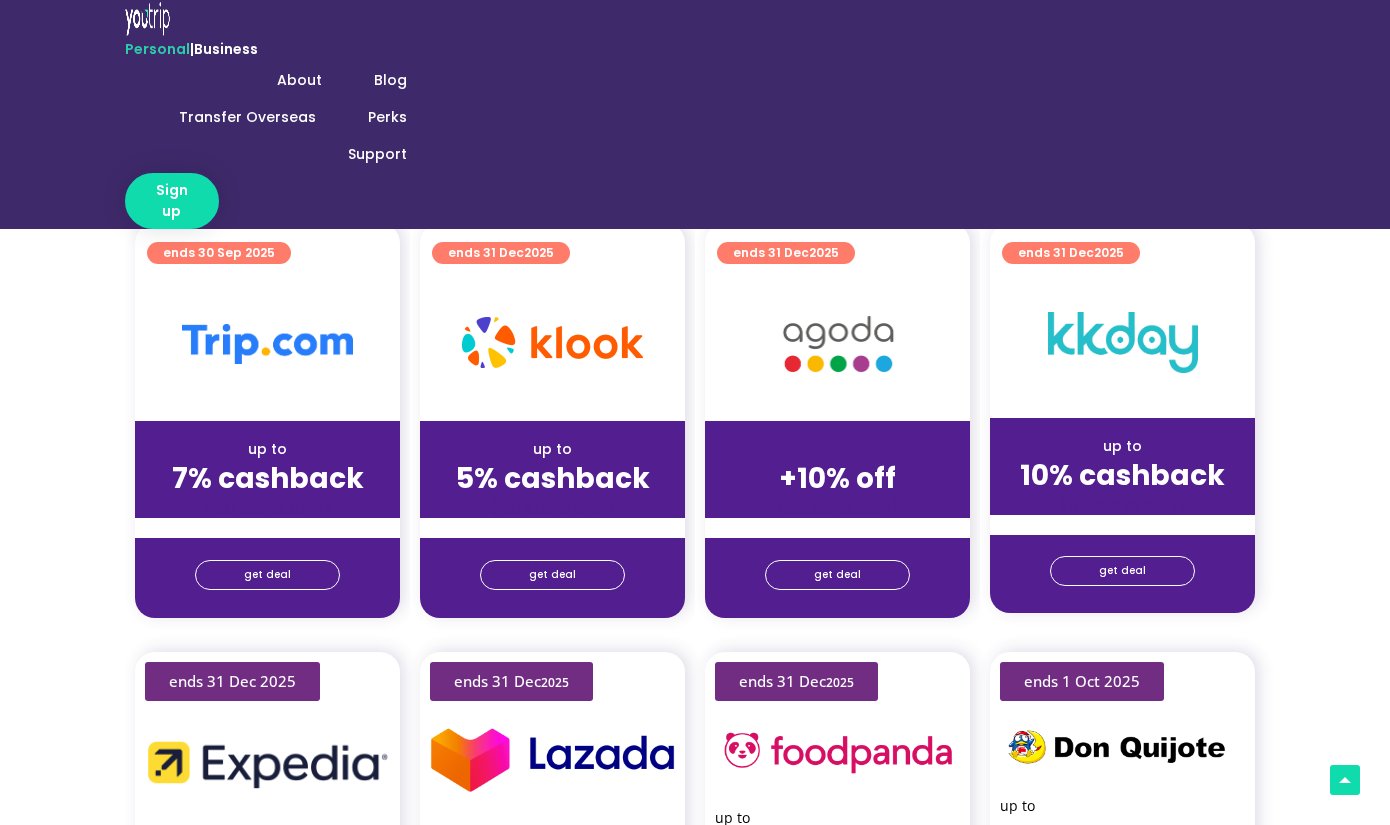 click on "redeem deal" at bounding box center [695, 6058] 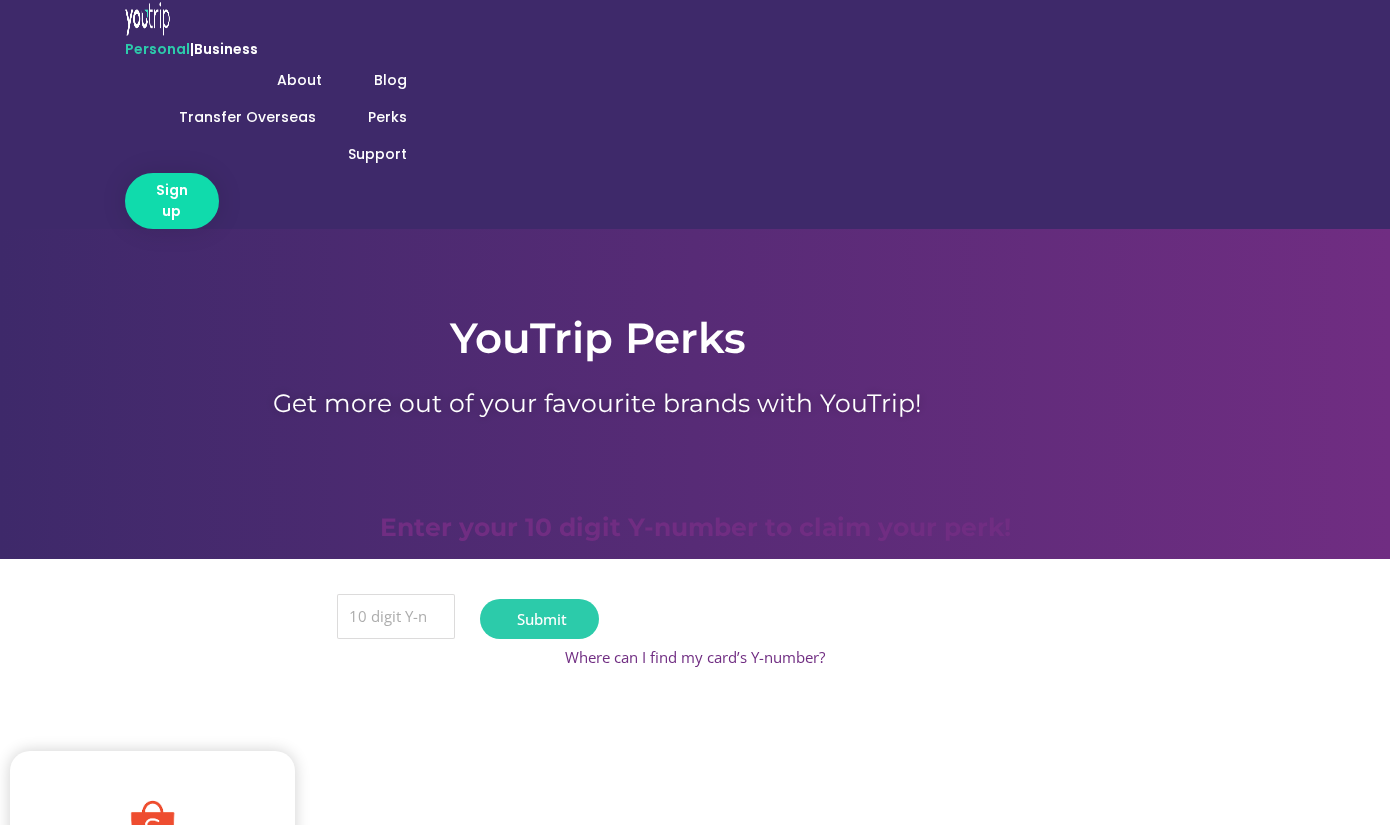 scroll, scrollTop: 0, scrollLeft: 0, axis: both 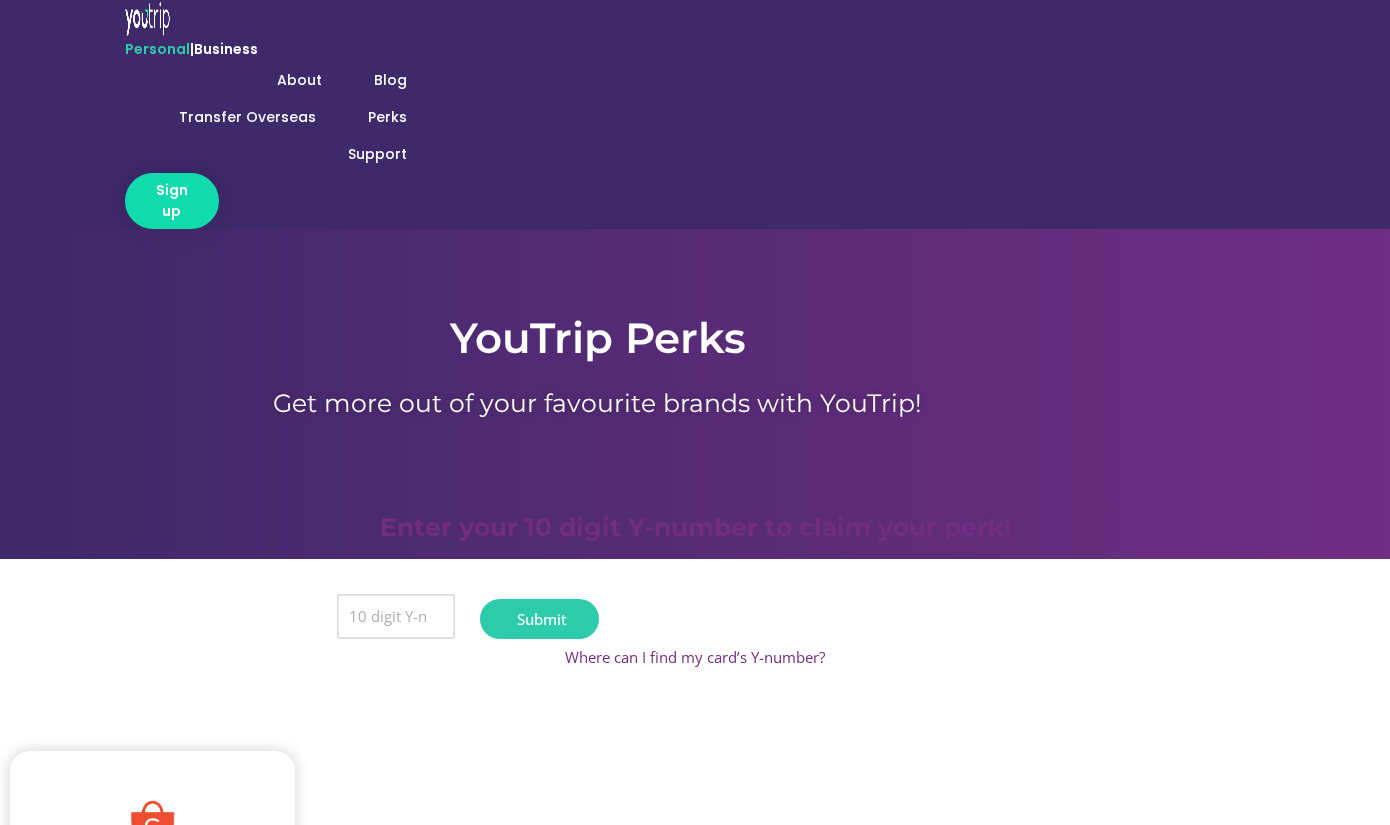 click on "Y Number" at bounding box center [396, 617] 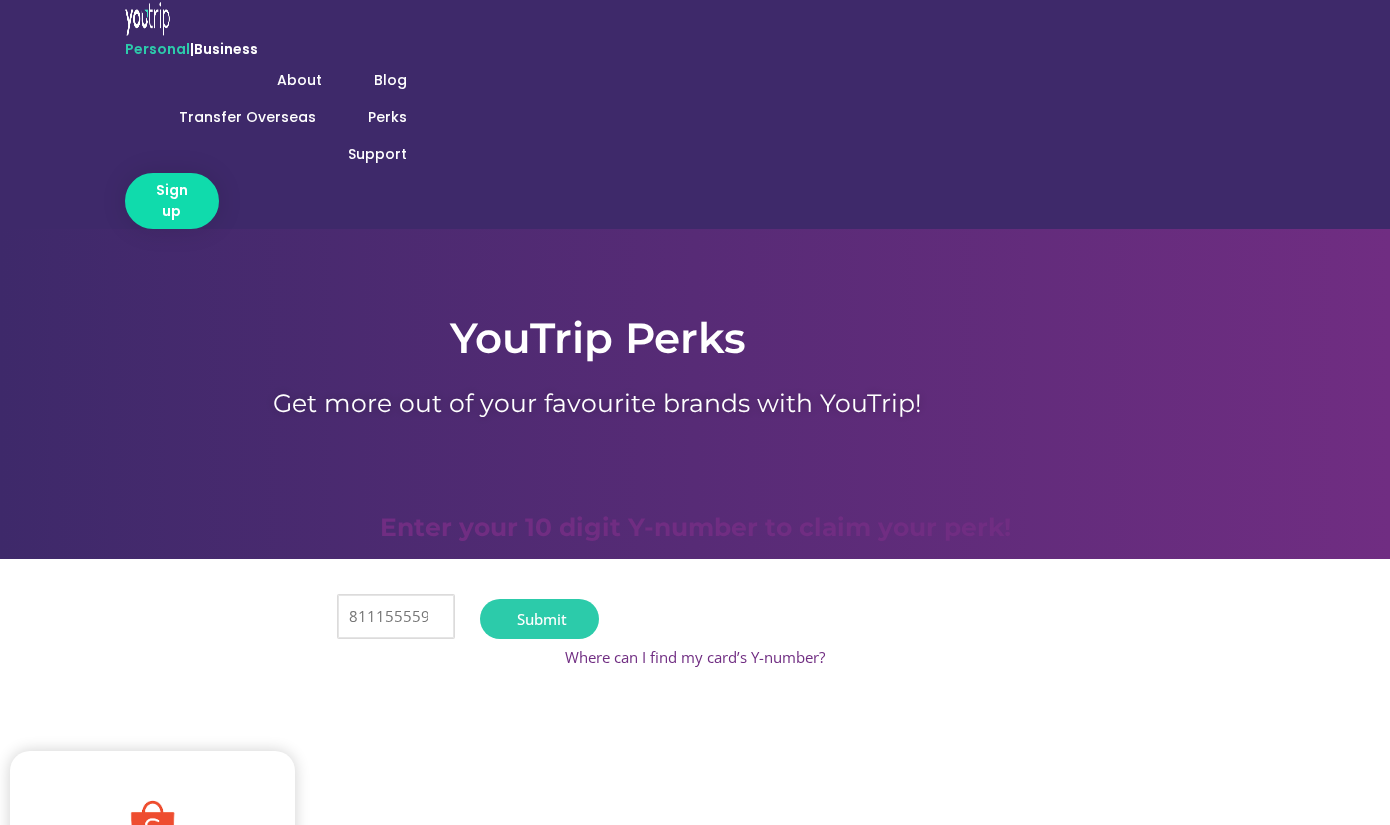 type on "8111555598" 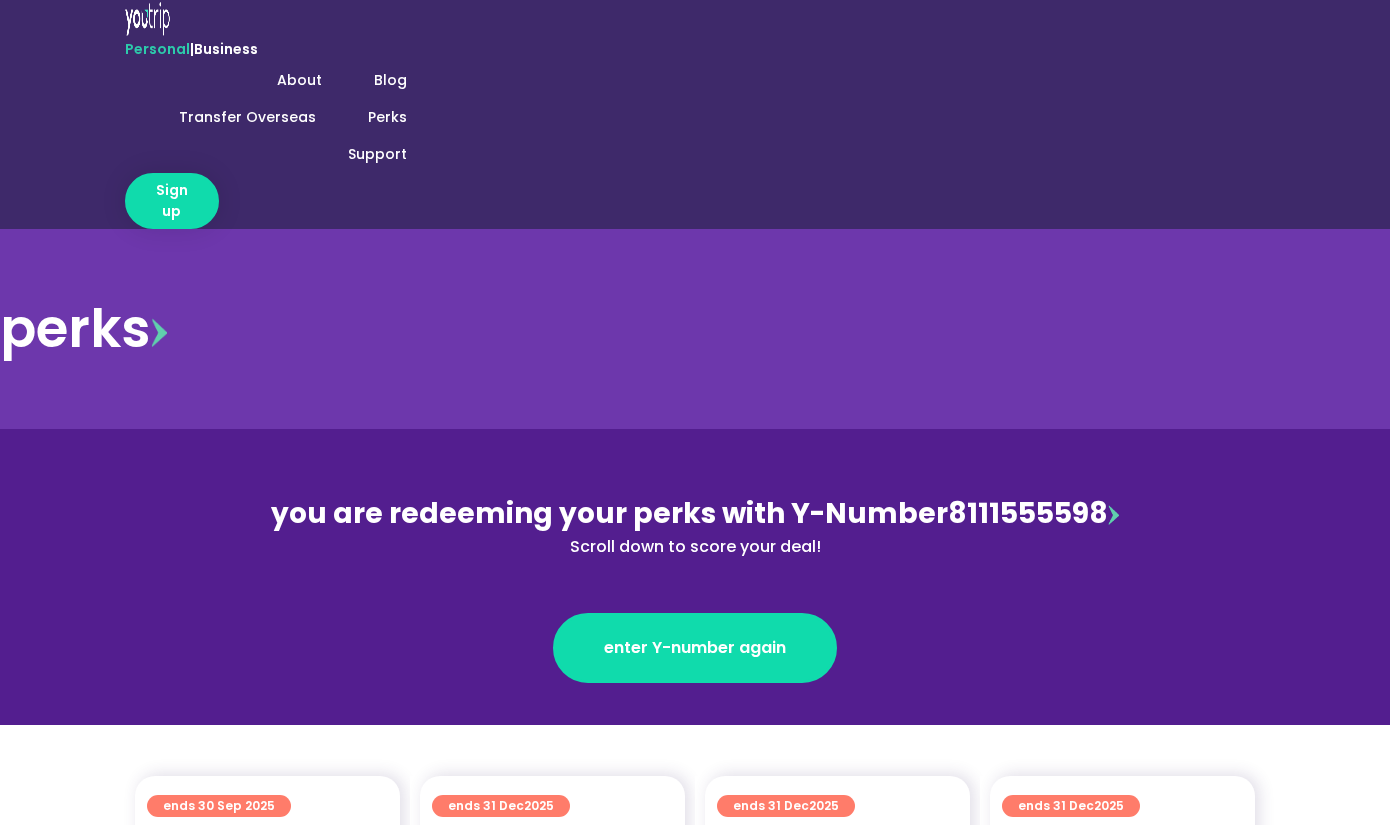 scroll, scrollTop: 0, scrollLeft: 0, axis: both 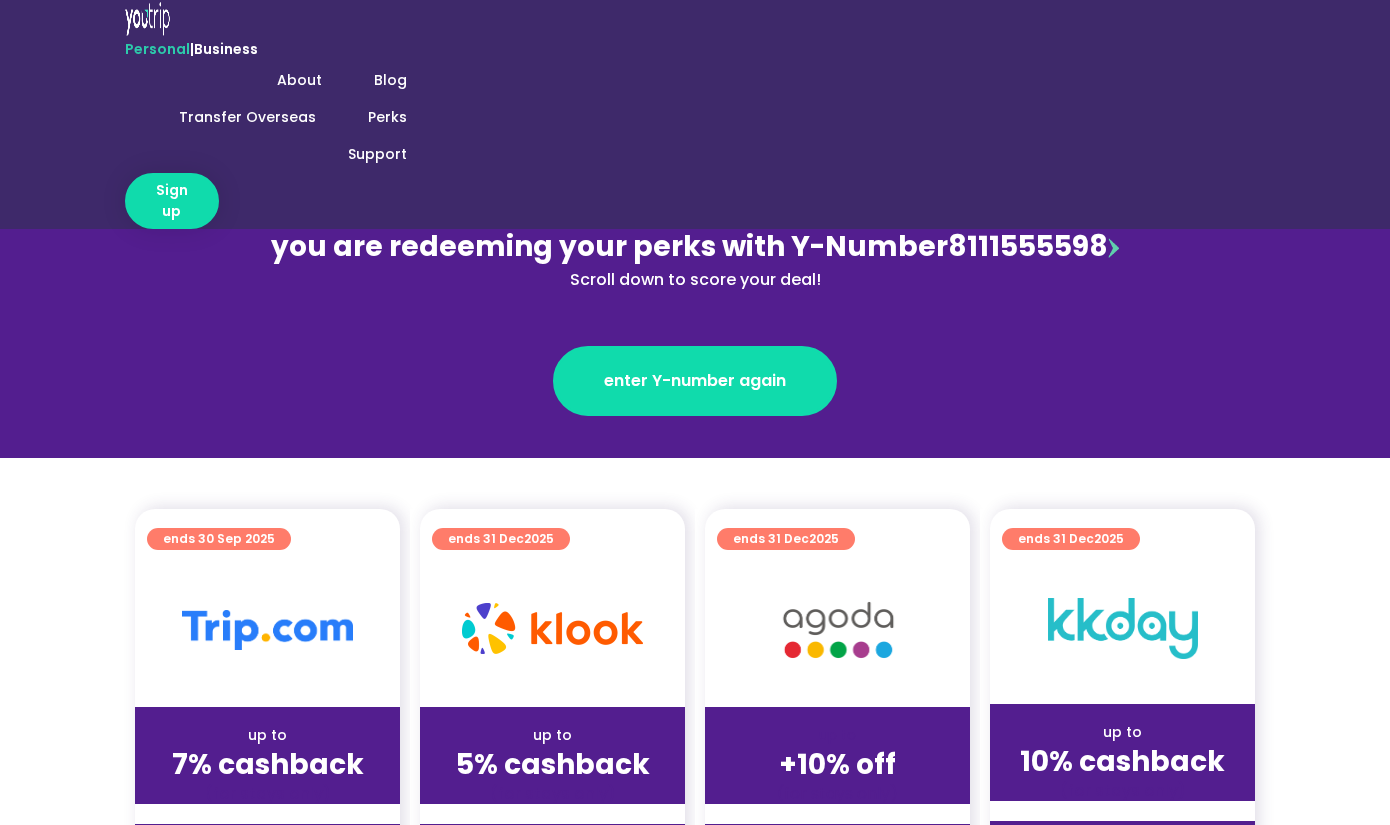 click on "get deal" at bounding box center (267, 861) 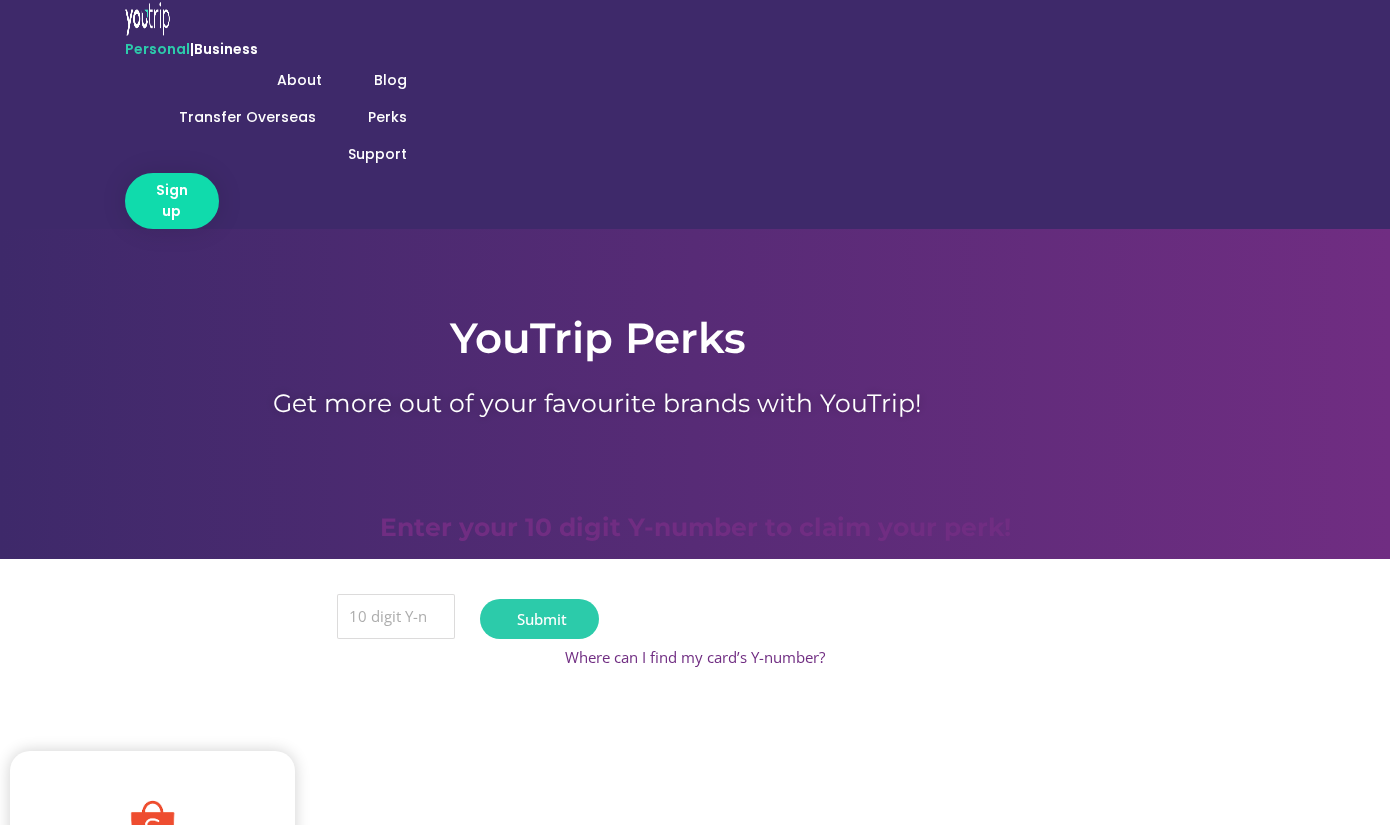 scroll, scrollTop: 0, scrollLeft: 0, axis: both 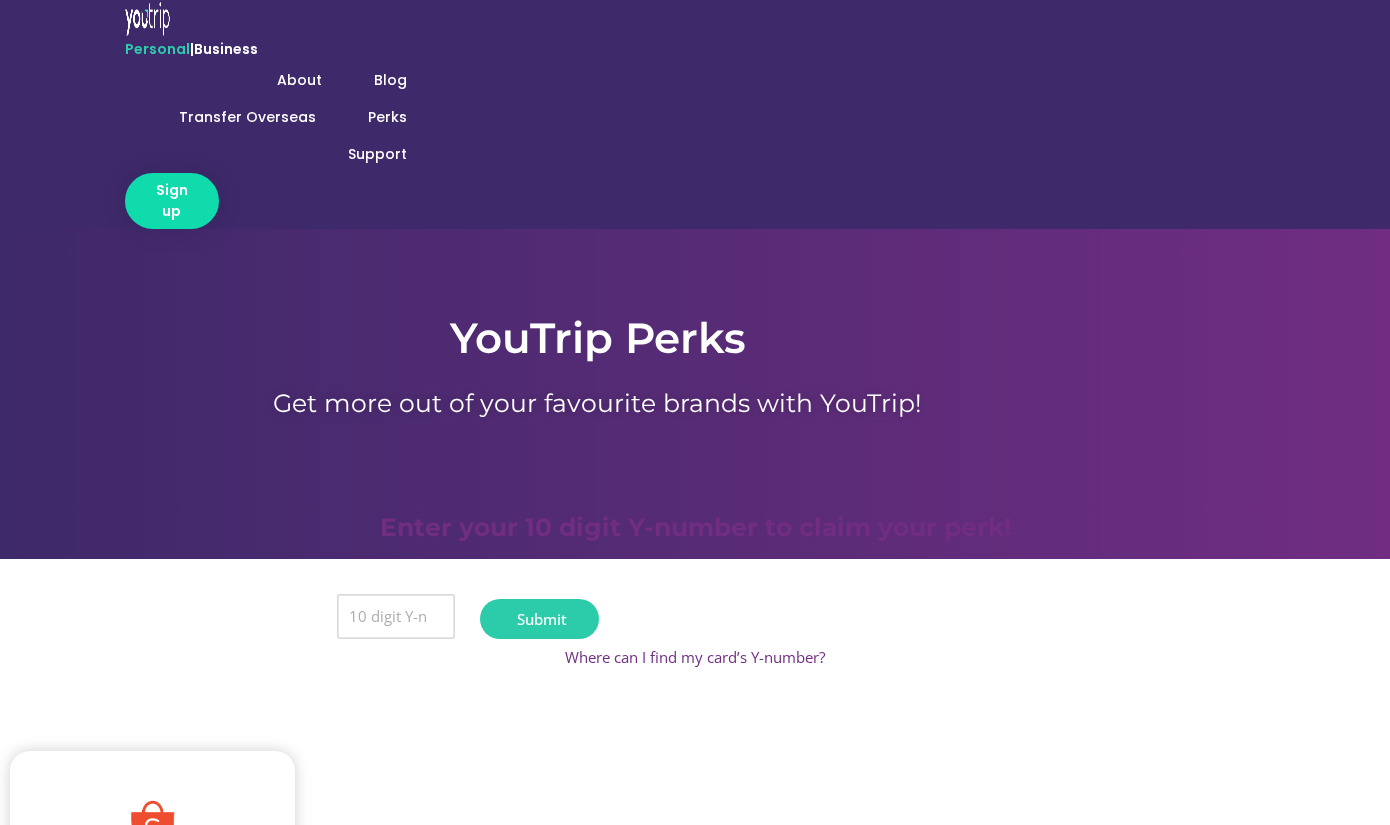 drag, startPoint x: 534, startPoint y: 428, endPoint x: 548, endPoint y: 427, distance: 14.035668 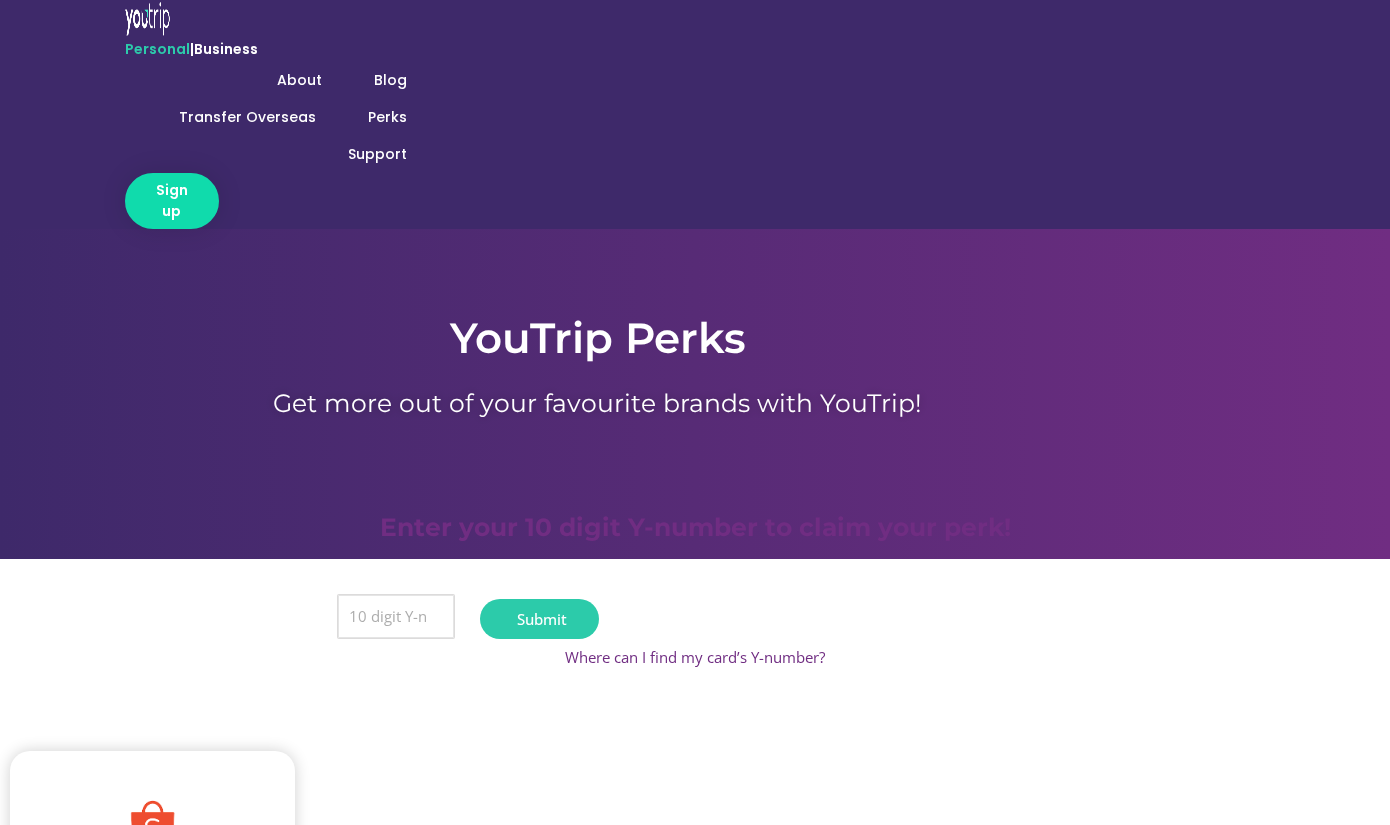 click on "Y Number" at bounding box center [396, 617] 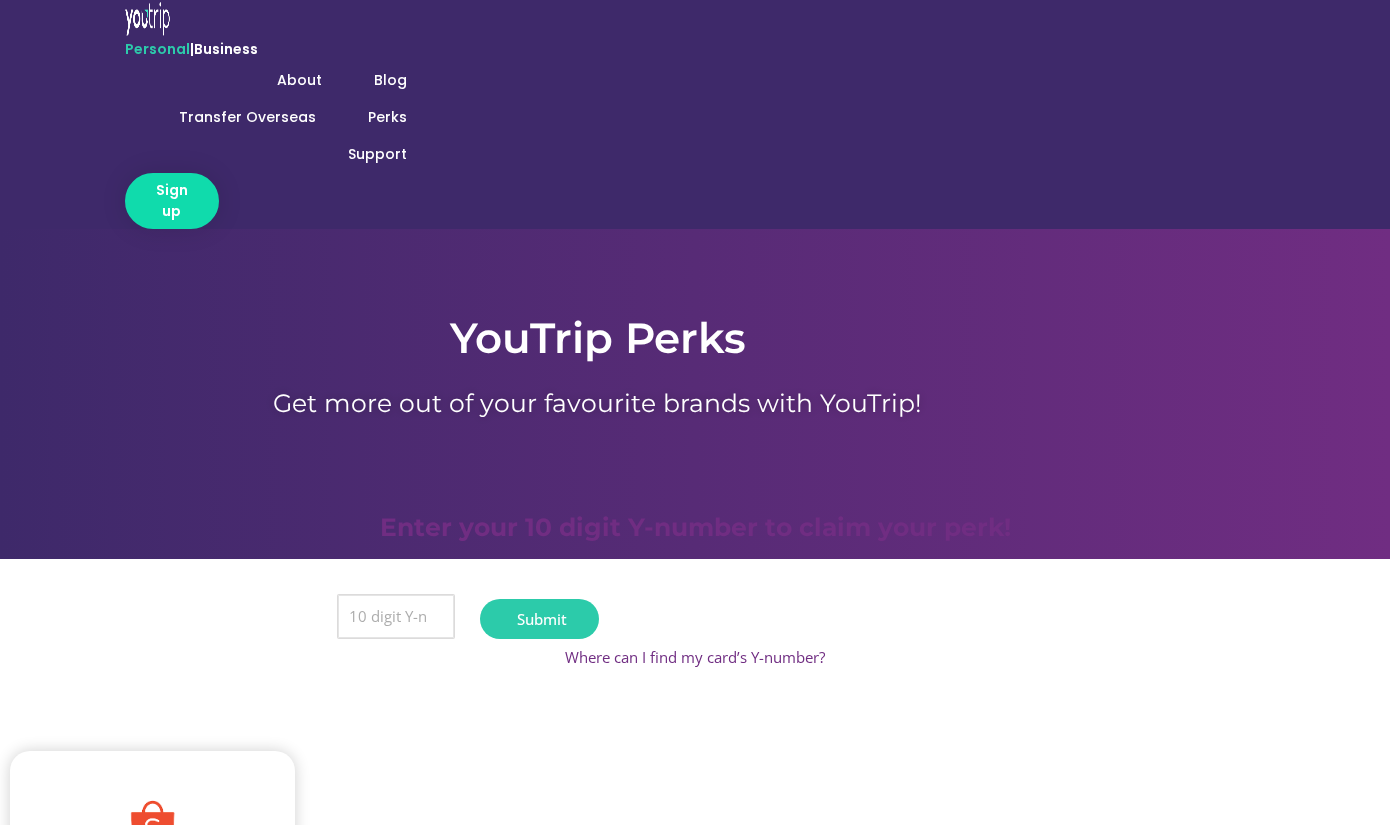 paste on "8111555598" 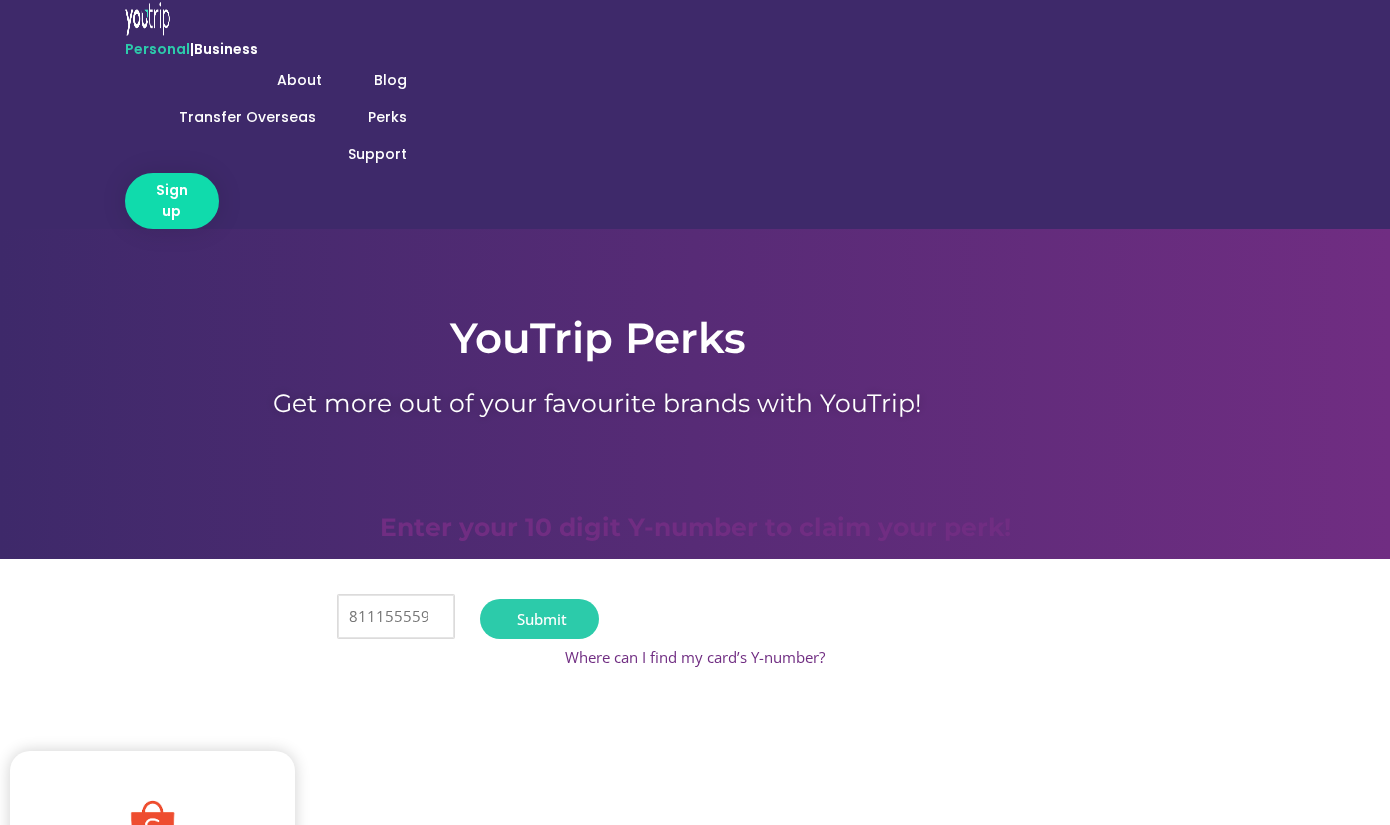 type on "8111555598" 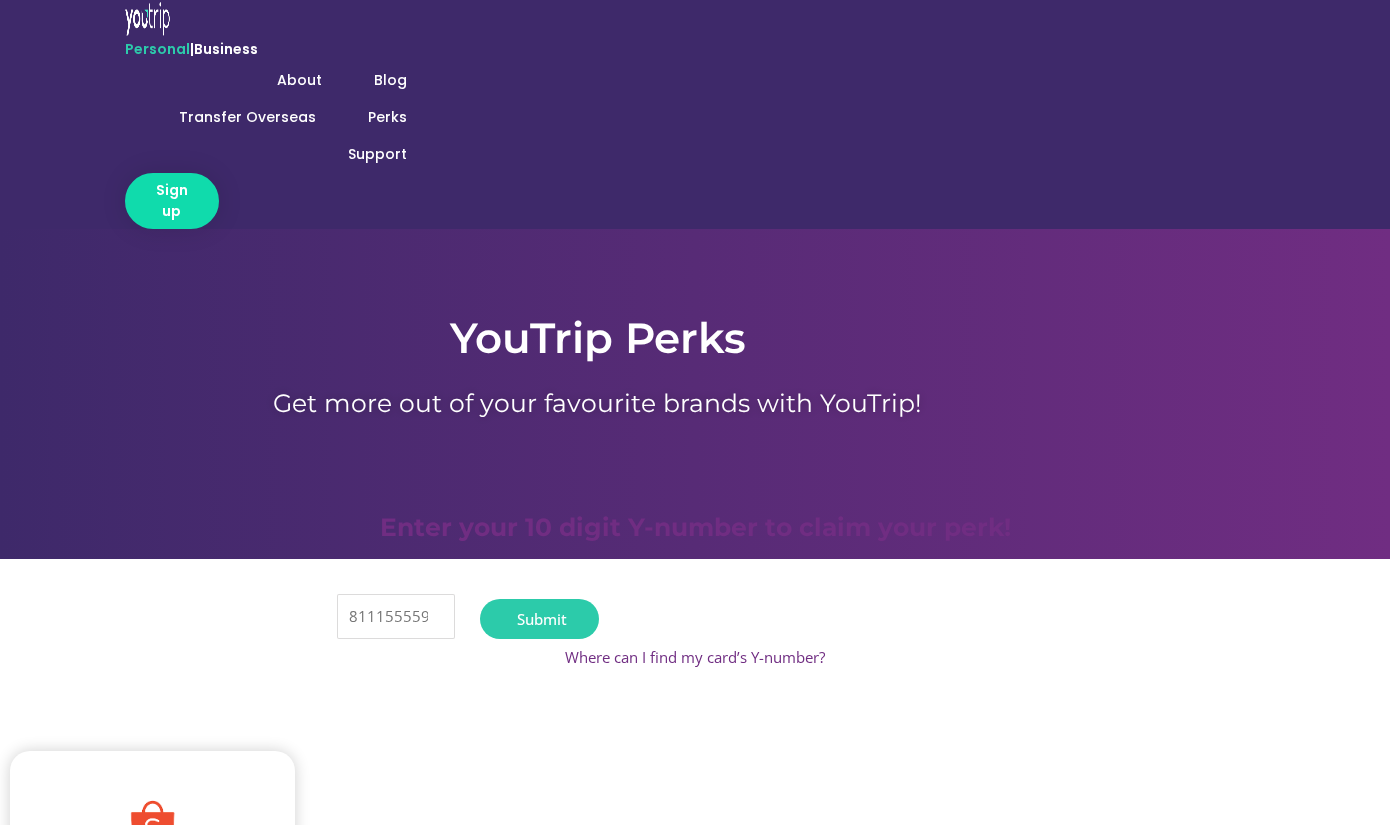 click on "Submit" at bounding box center (539, 619) 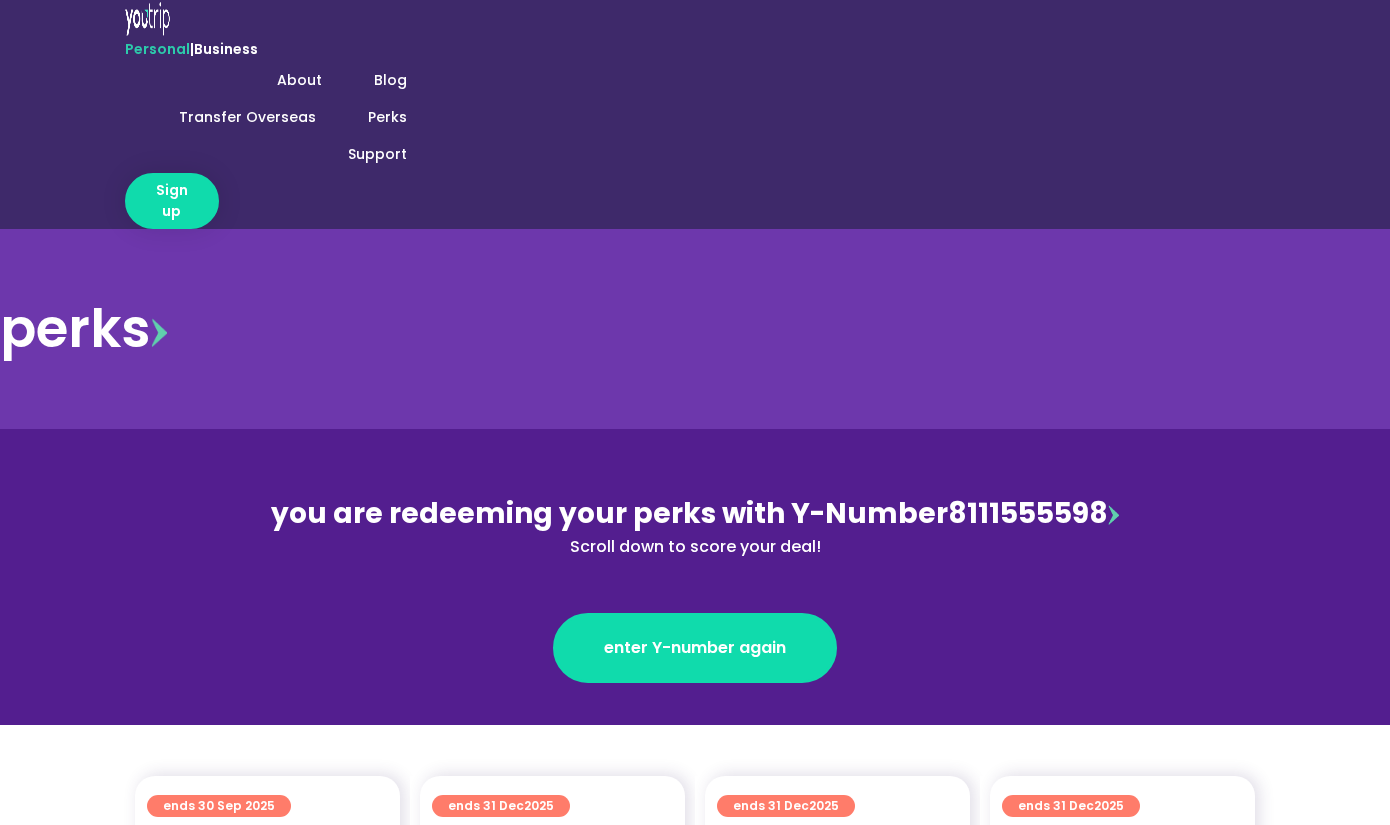 scroll, scrollTop: 470, scrollLeft: 0, axis: vertical 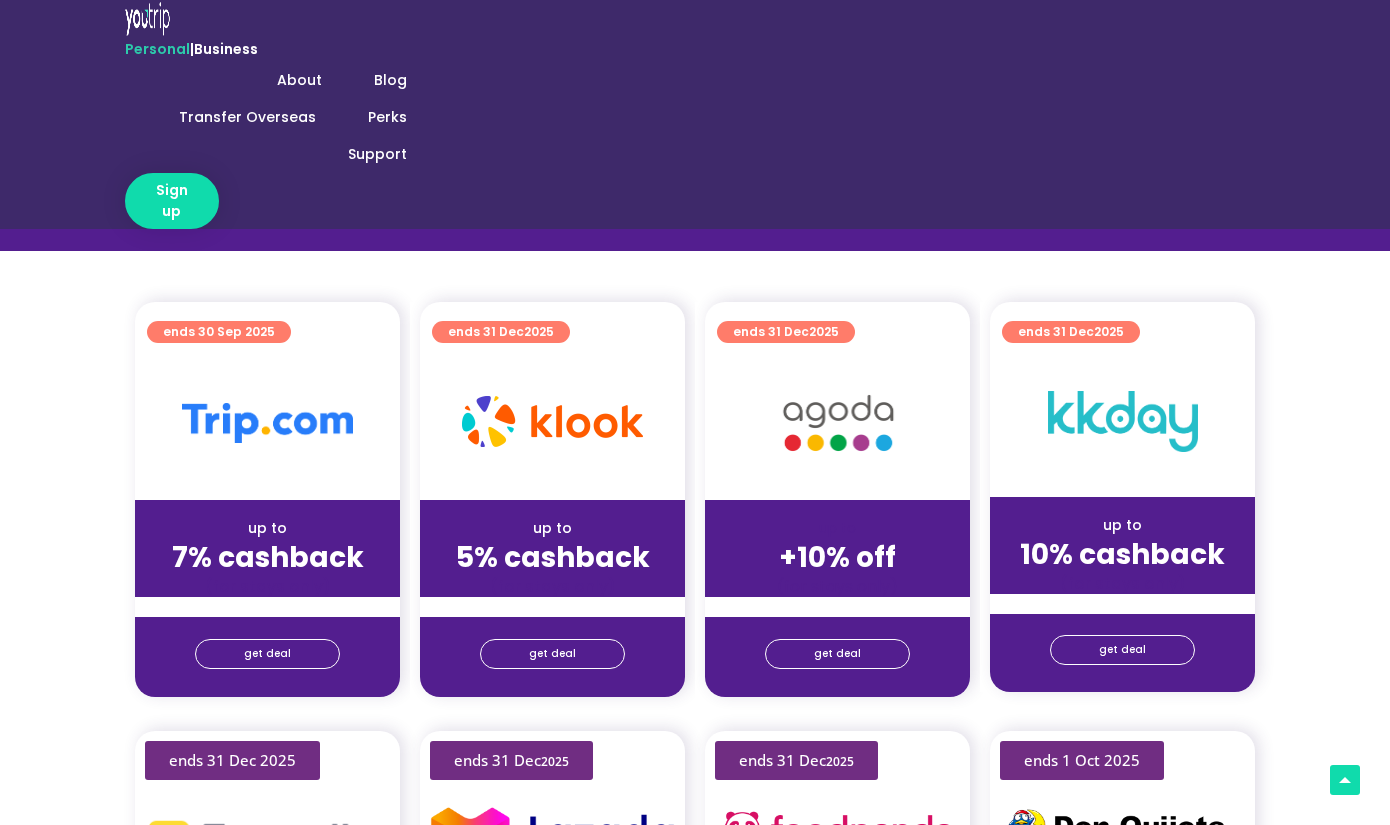 click on "get deal" at bounding box center [267, 657] 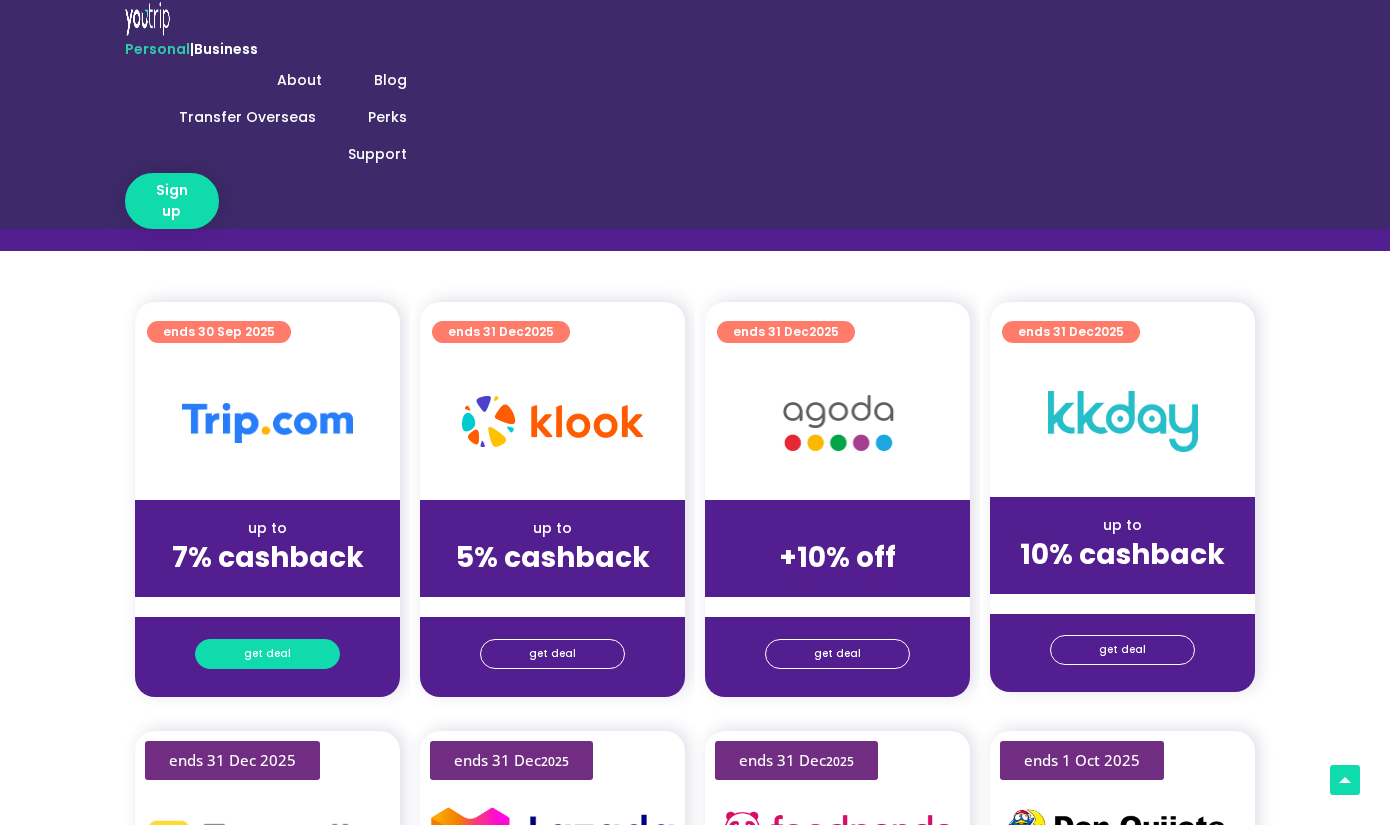 click on "get deal" at bounding box center [267, 654] 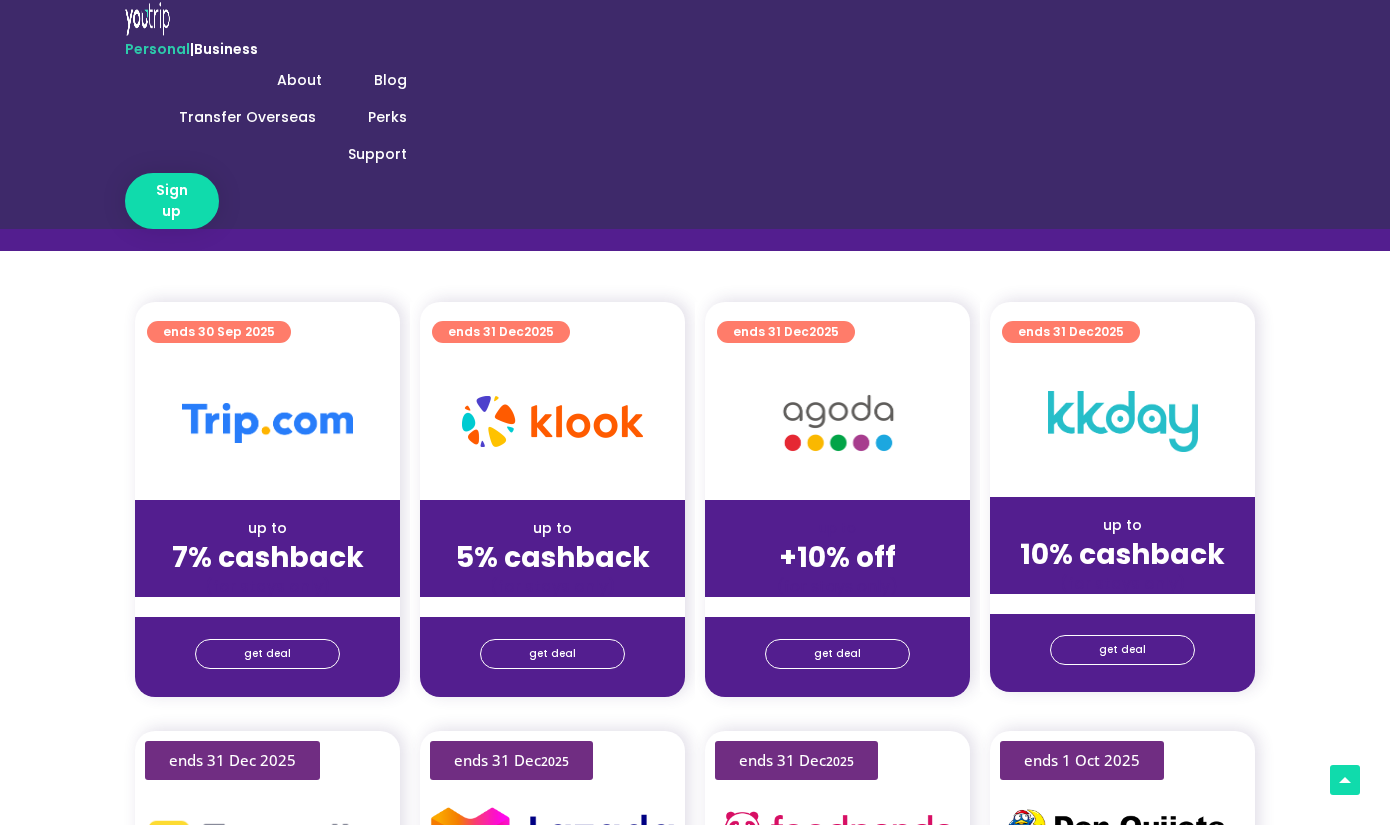 click on "redeem deal" at bounding box center [695, 6137] 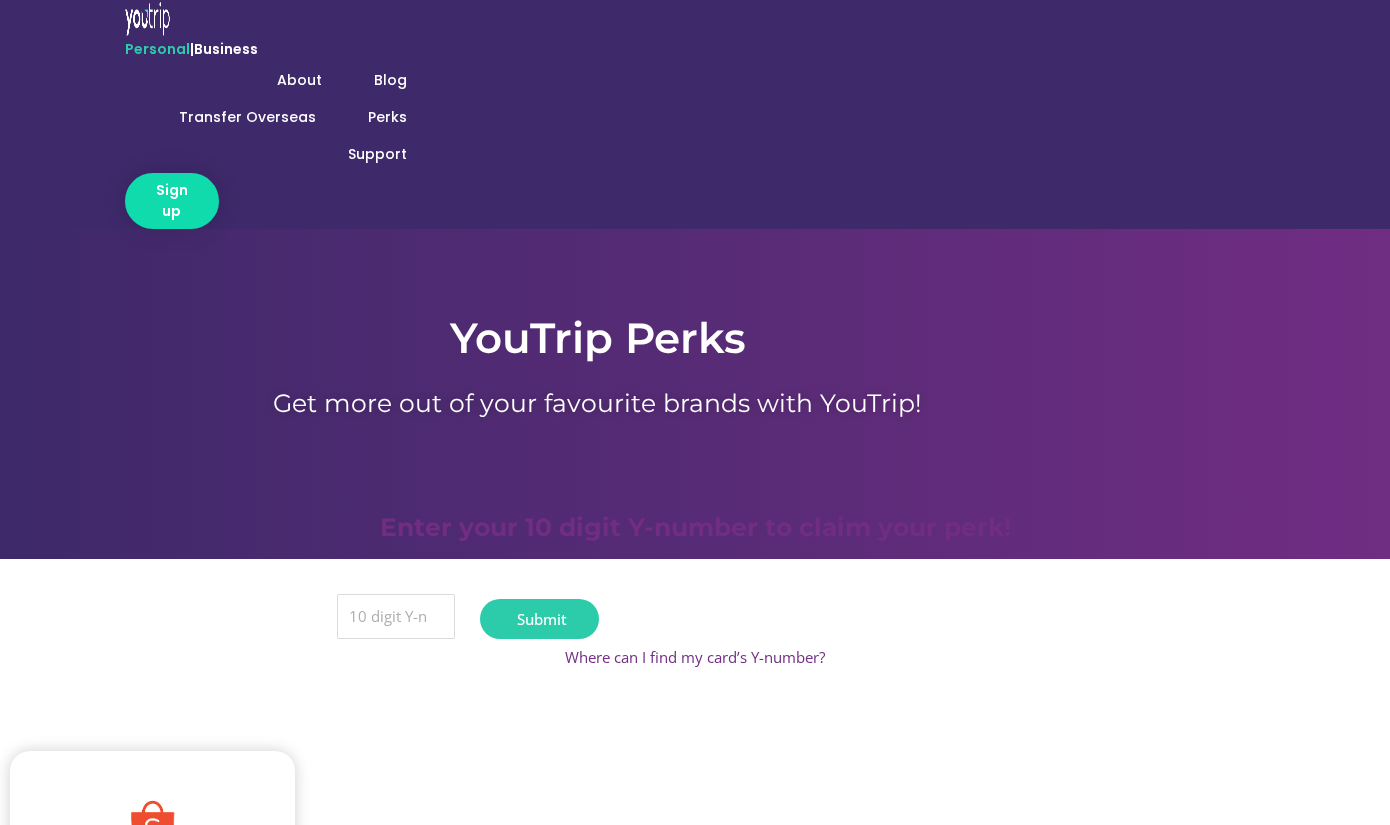 scroll, scrollTop: 0, scrollLeft: 0, axis: both 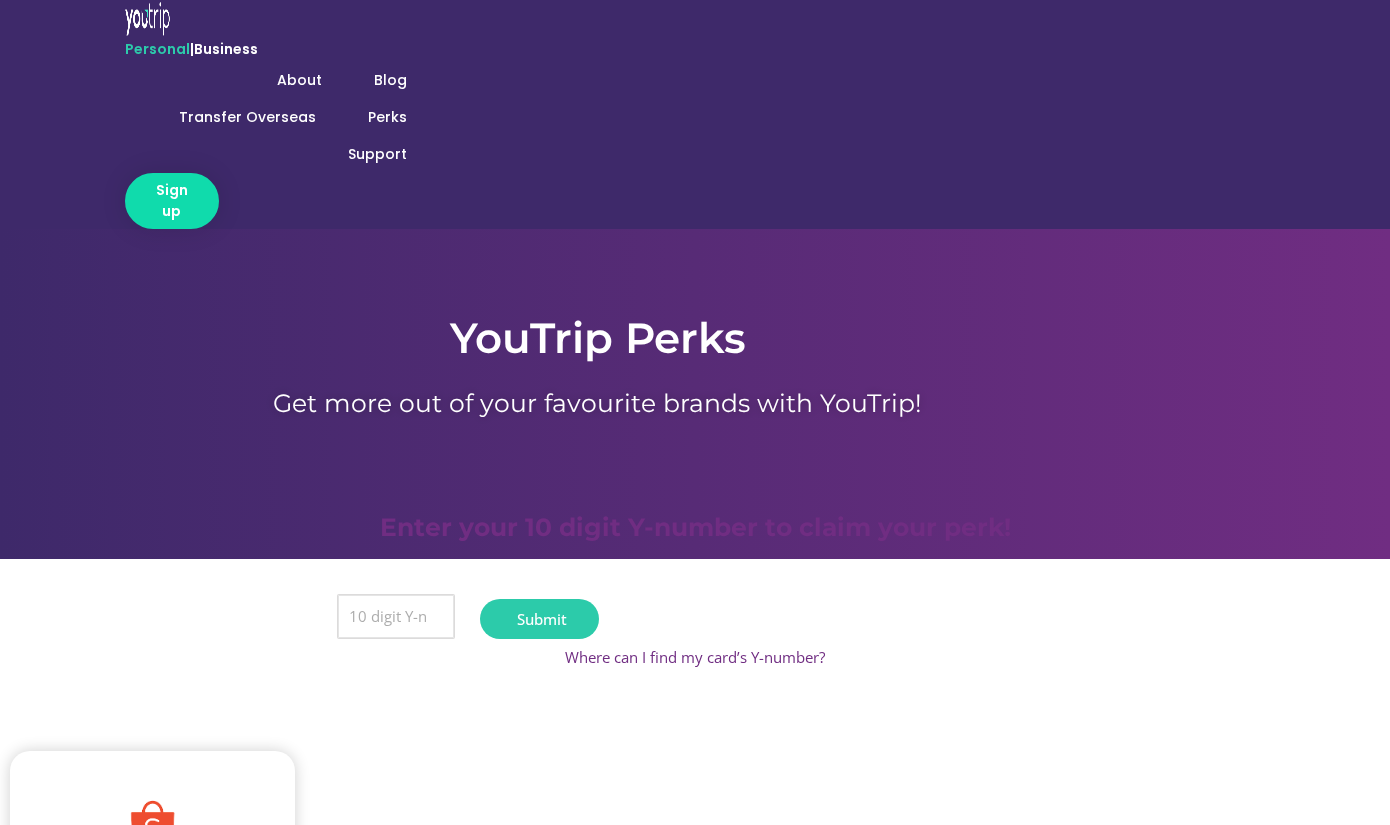 drag, startPoint x: 356, startPoint y: 418, endPoint x: 380, endPoint y: 423, distance: 24.5153 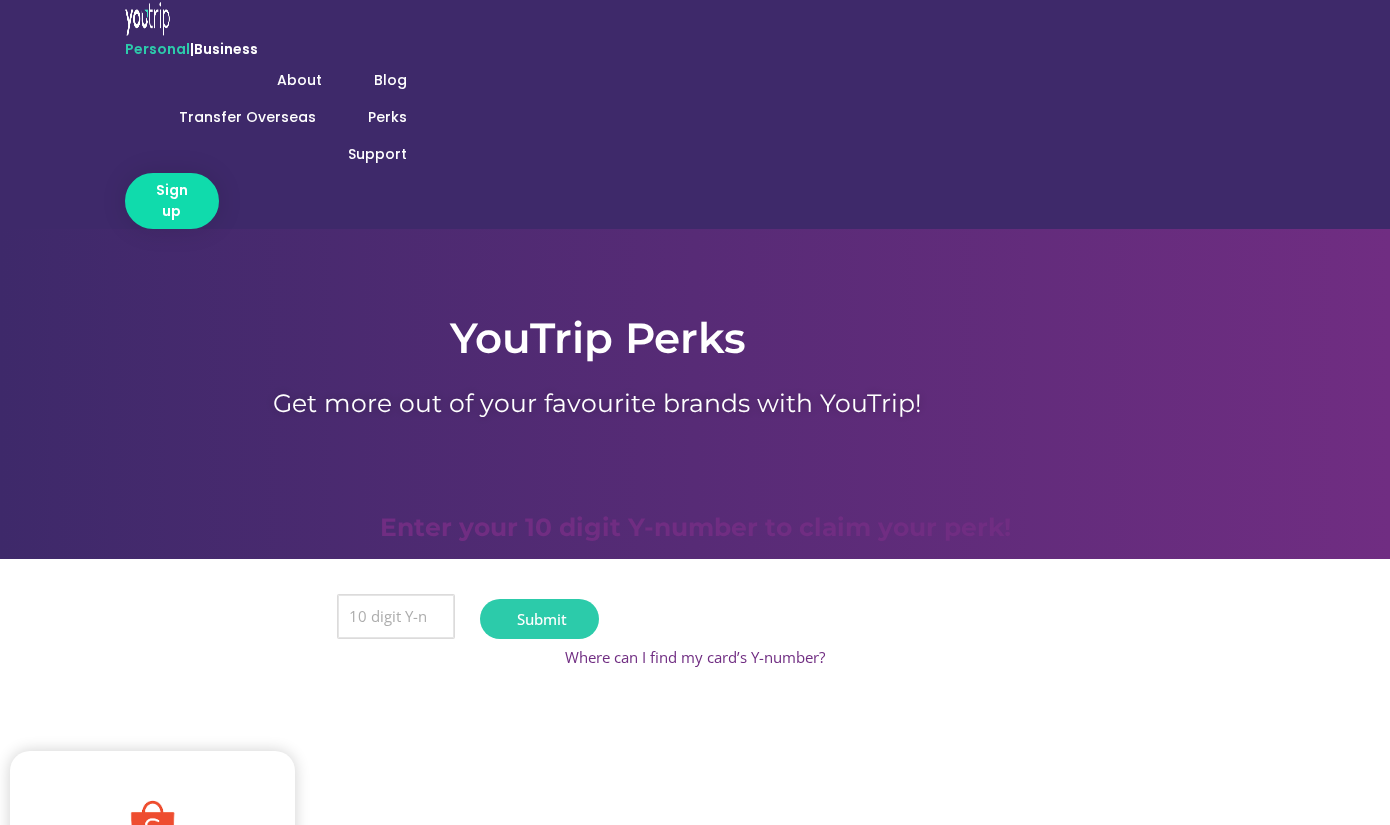 click on "Y Number" at bounding box center [396, 617] 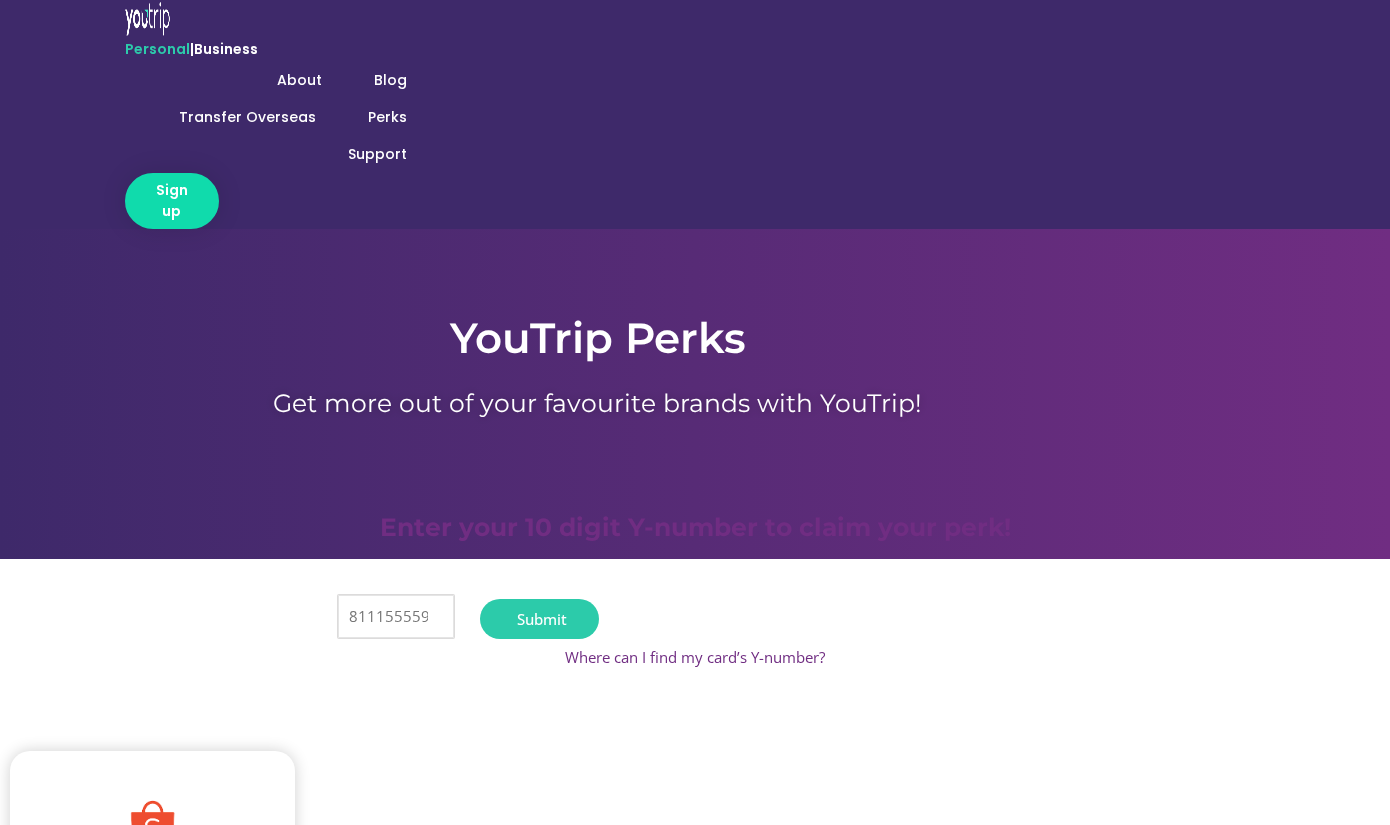 type on "8111555598" 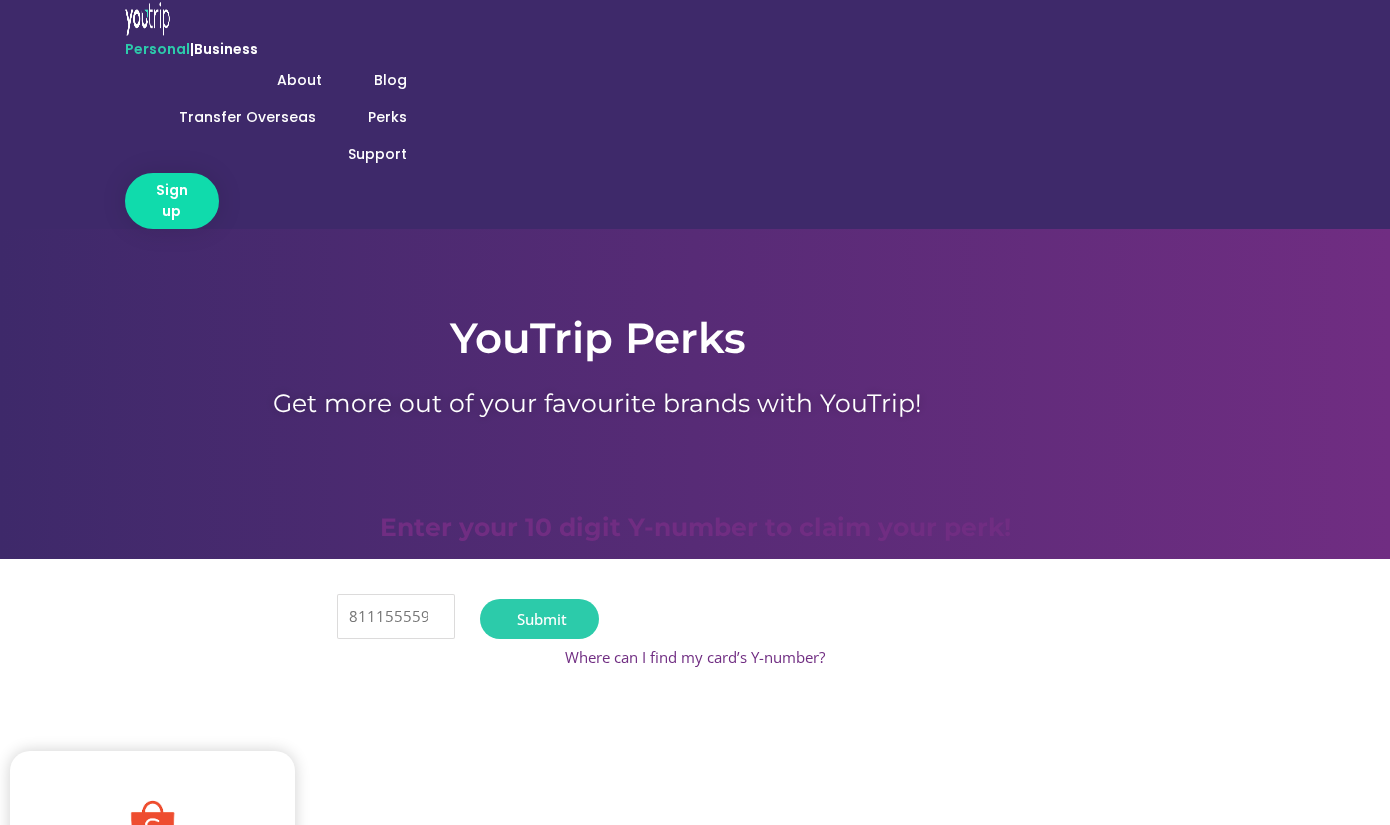 click on "Submit" at bounding box center [539, 619] 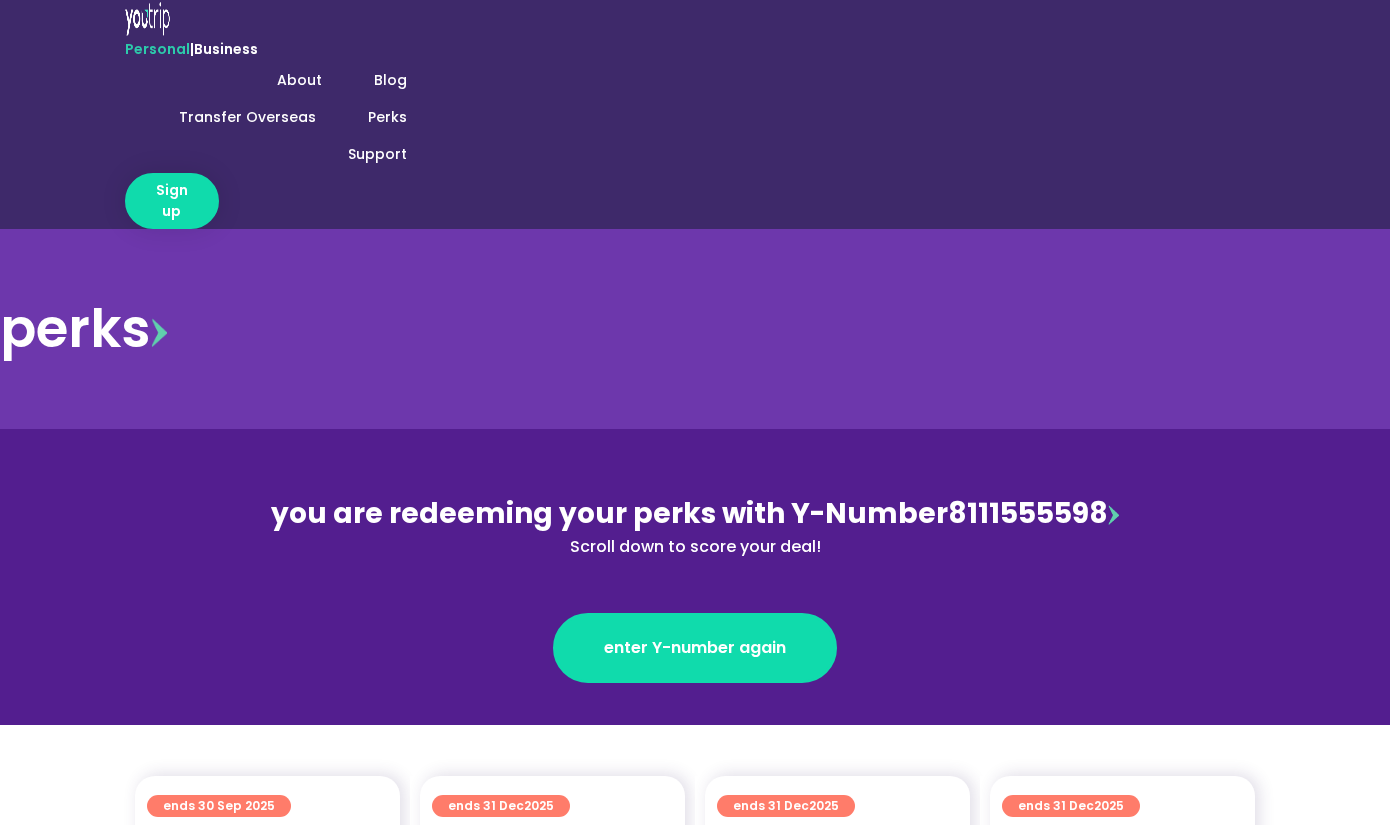 scroll, scrollTop: 0, scrollLeft: 0, axis: both 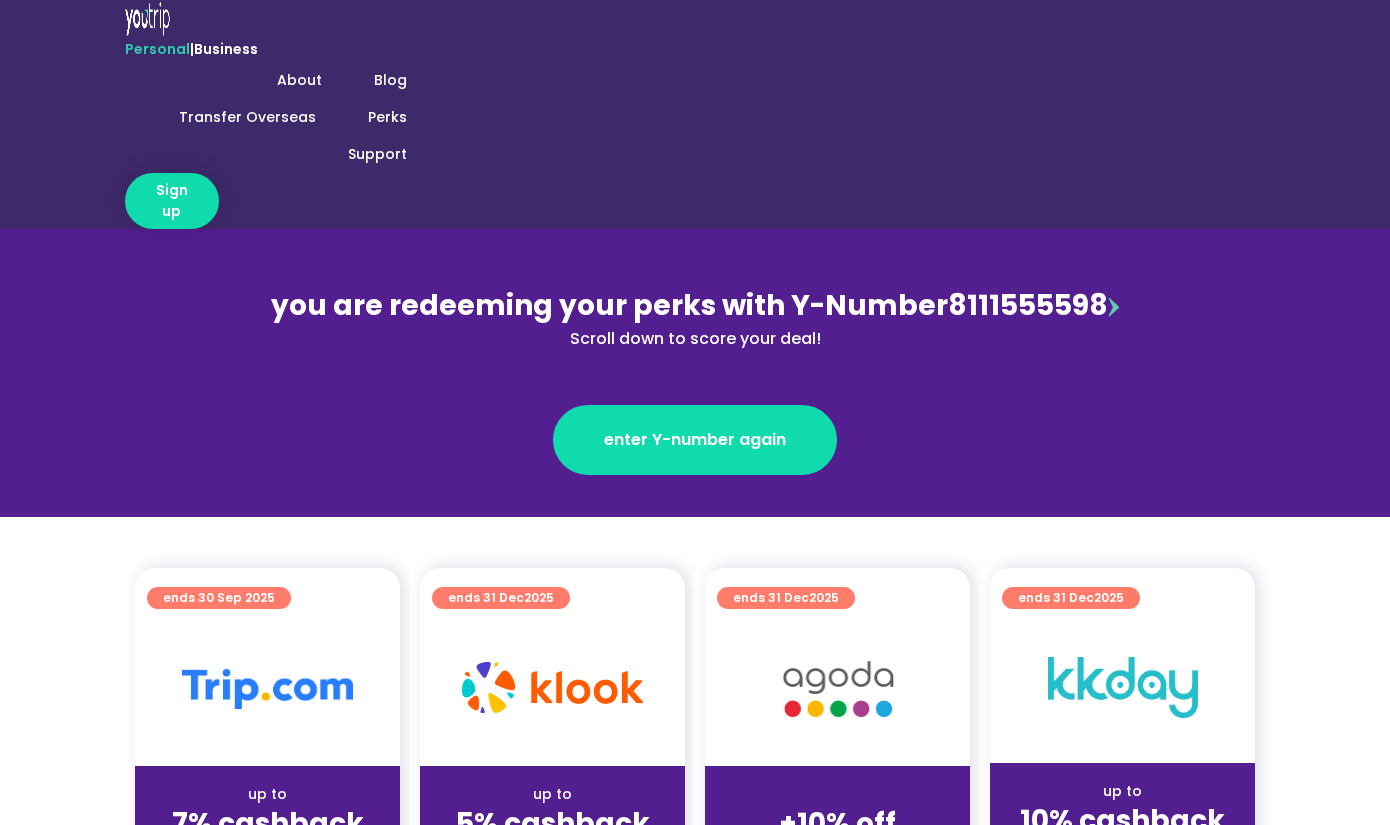 click on "get deal" at bounding box center (267, 920) 